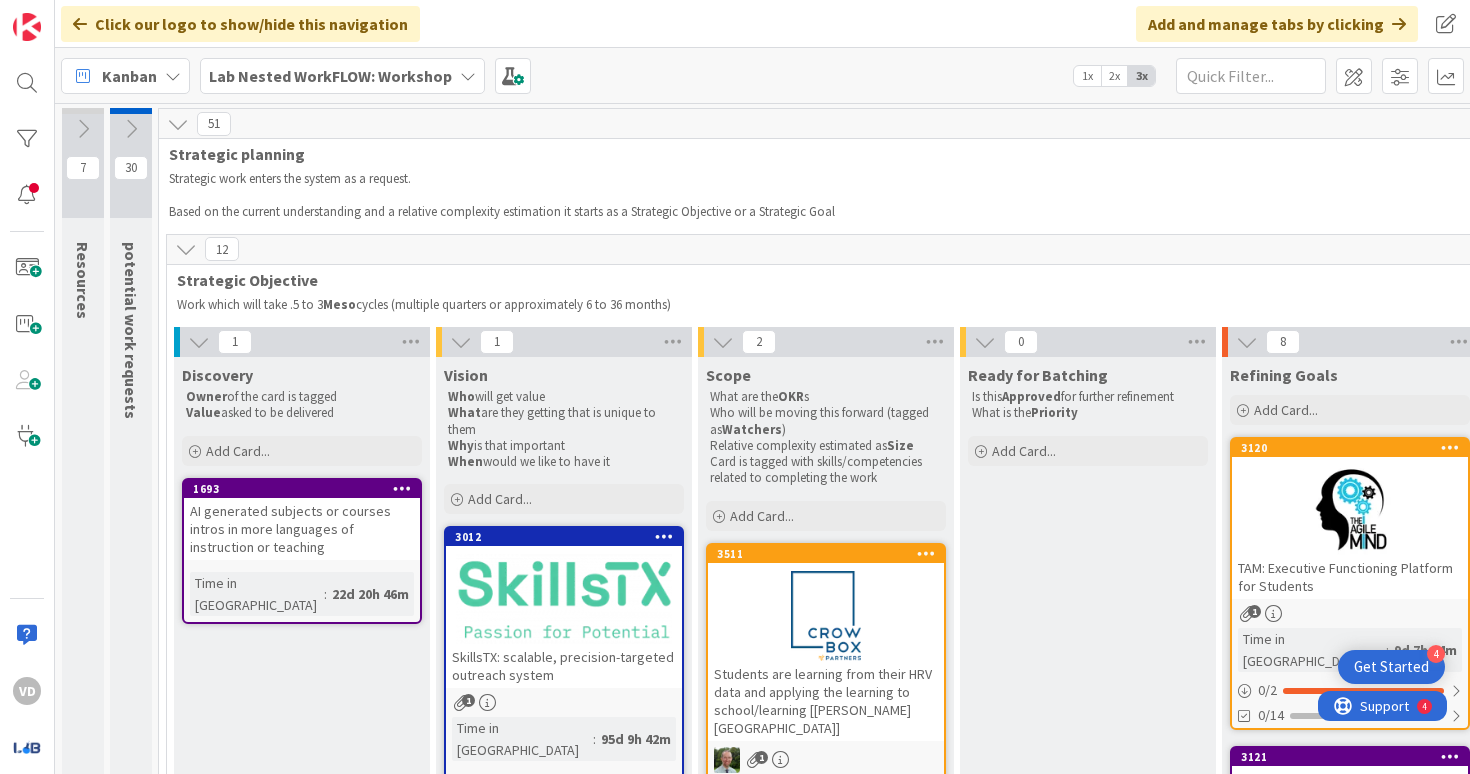 scroll, scrollTop: 0, scrollLeft: 0, axis: both 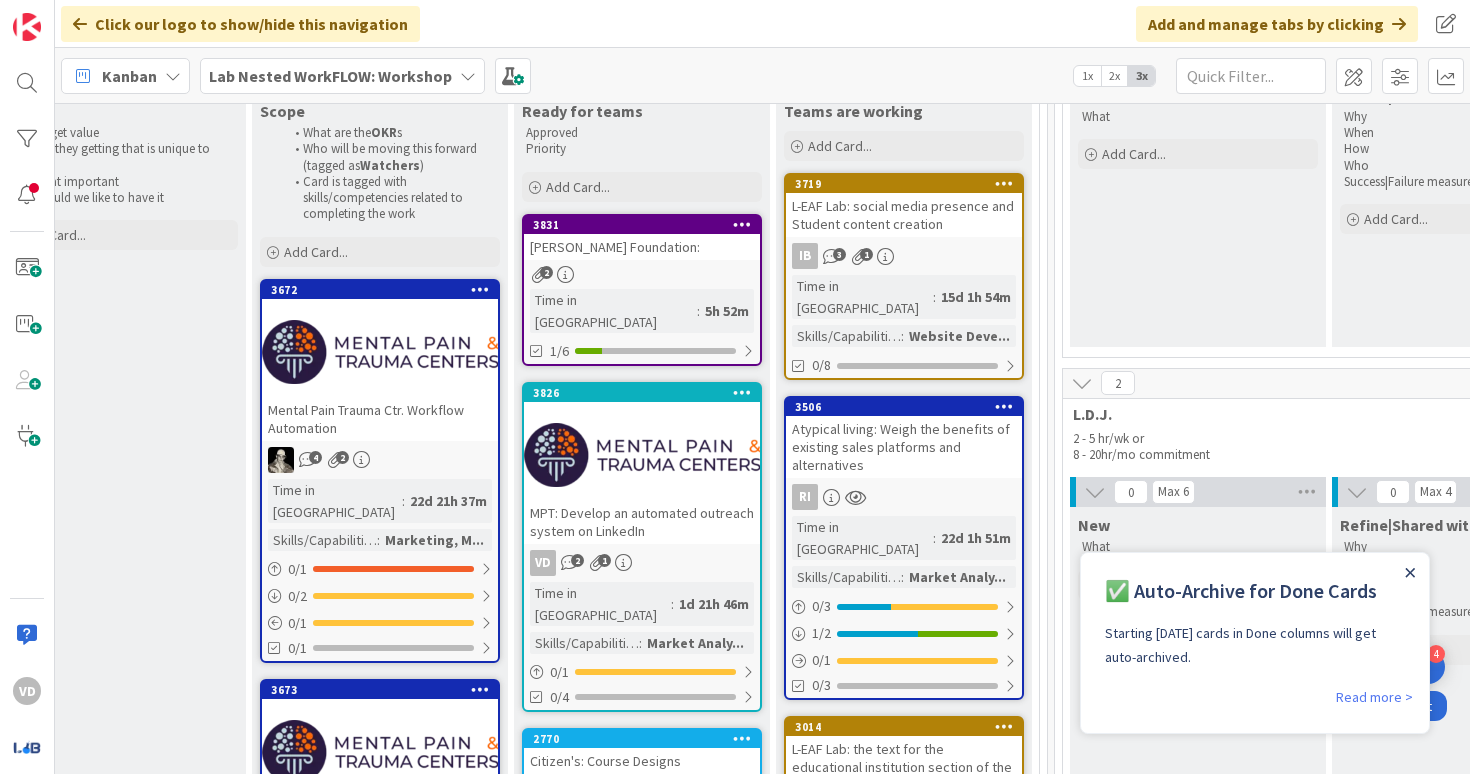 click 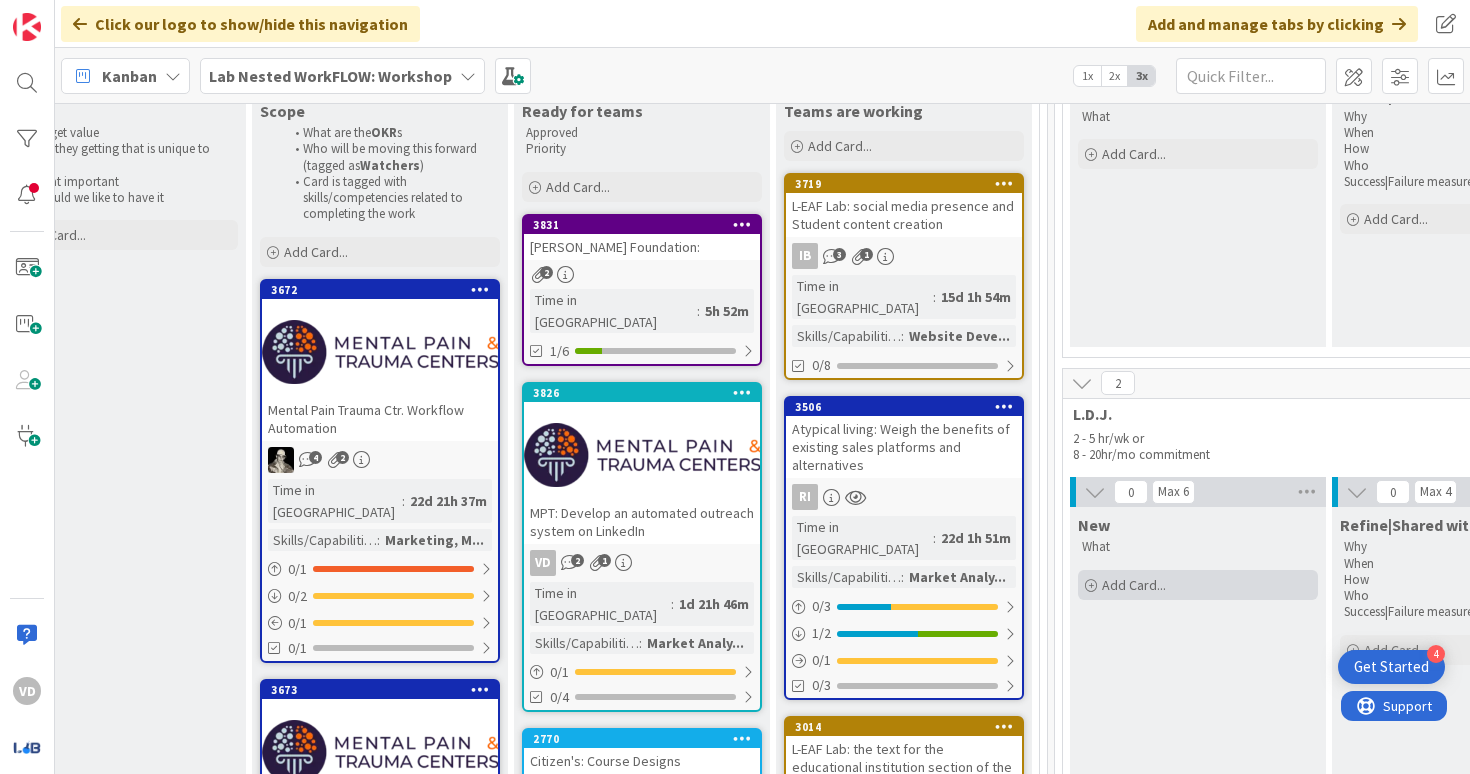 scroll, scrollTop: 0, scrollLeft: 0, axis: both 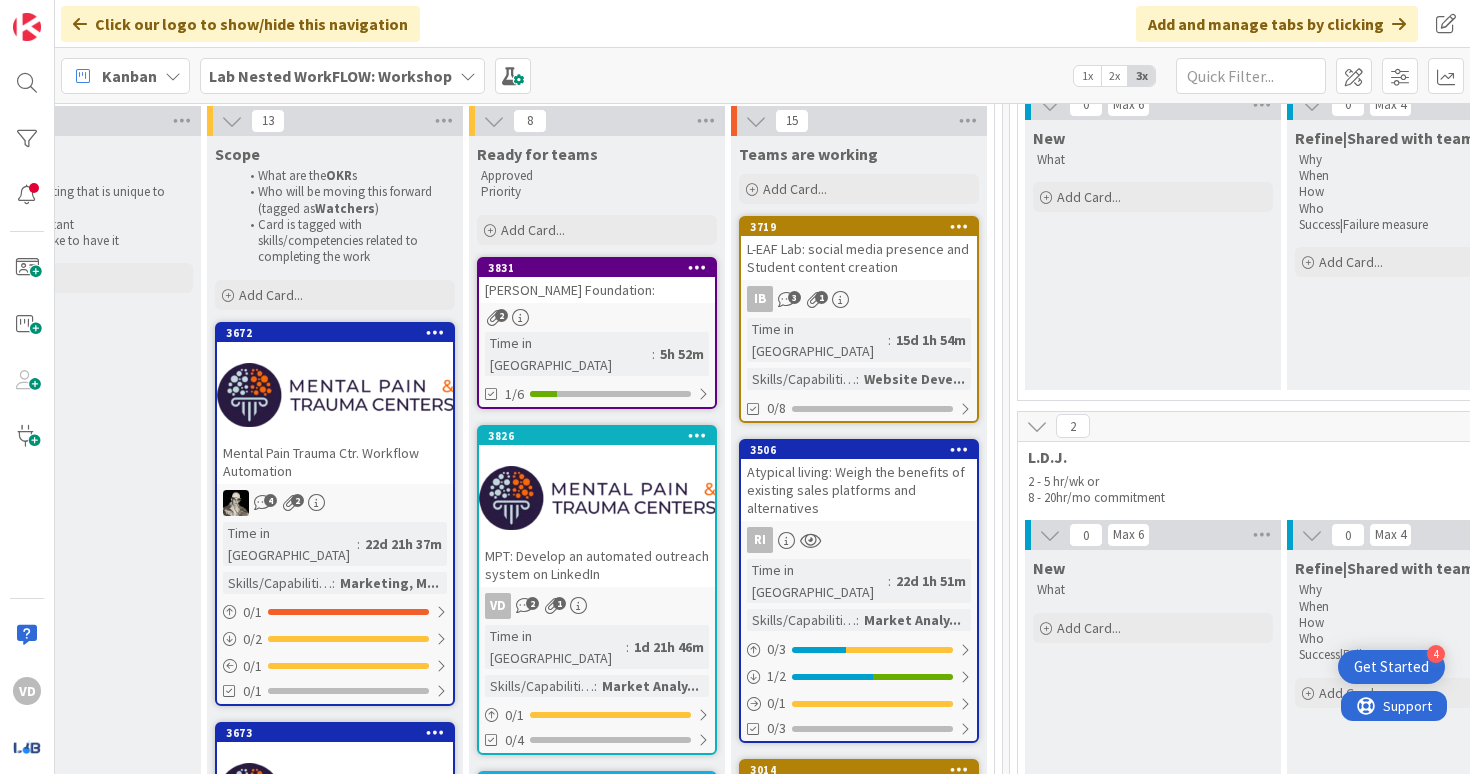 click on "3831" at bounding box center [597, 268] 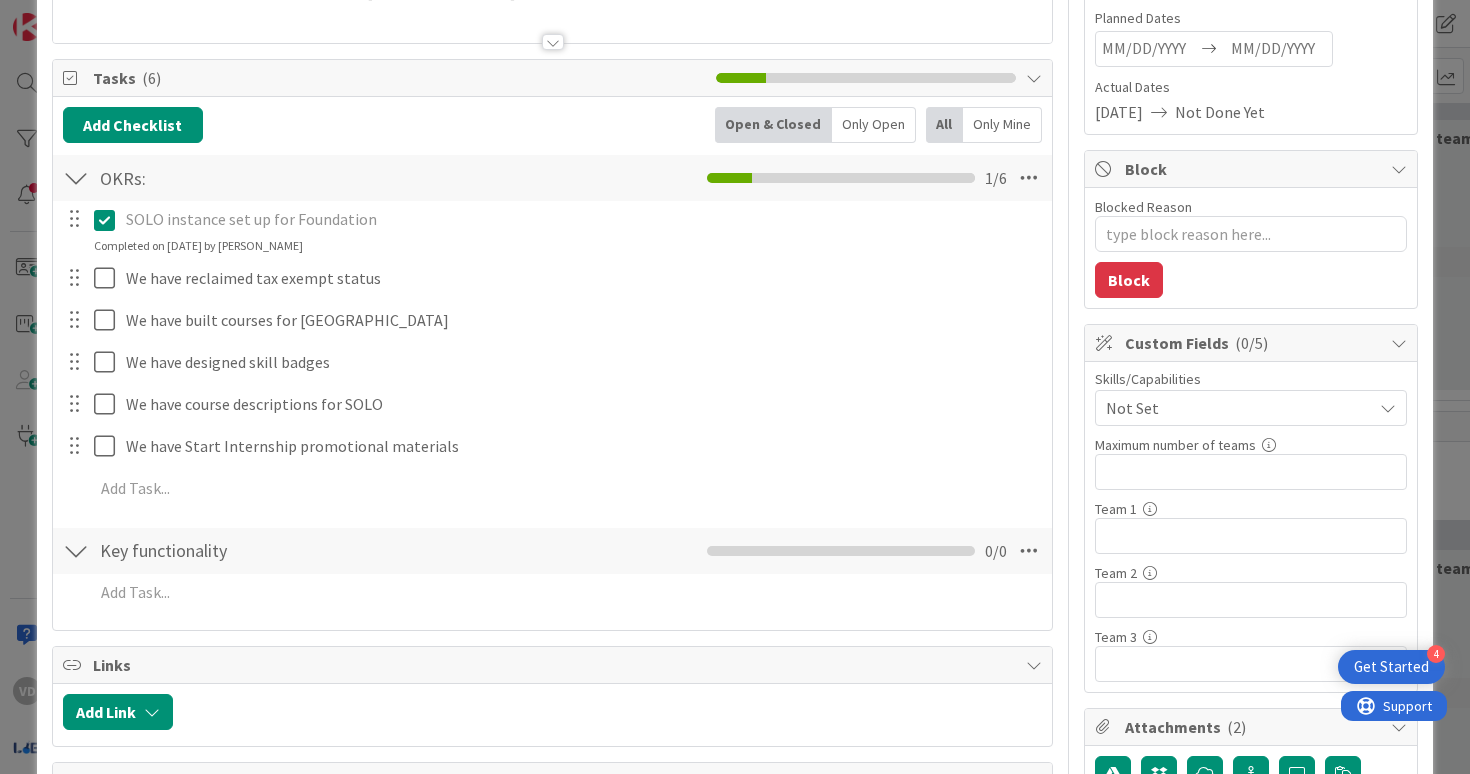 scroll, scrollTop: 0, scrollLeft: 0, axis: both 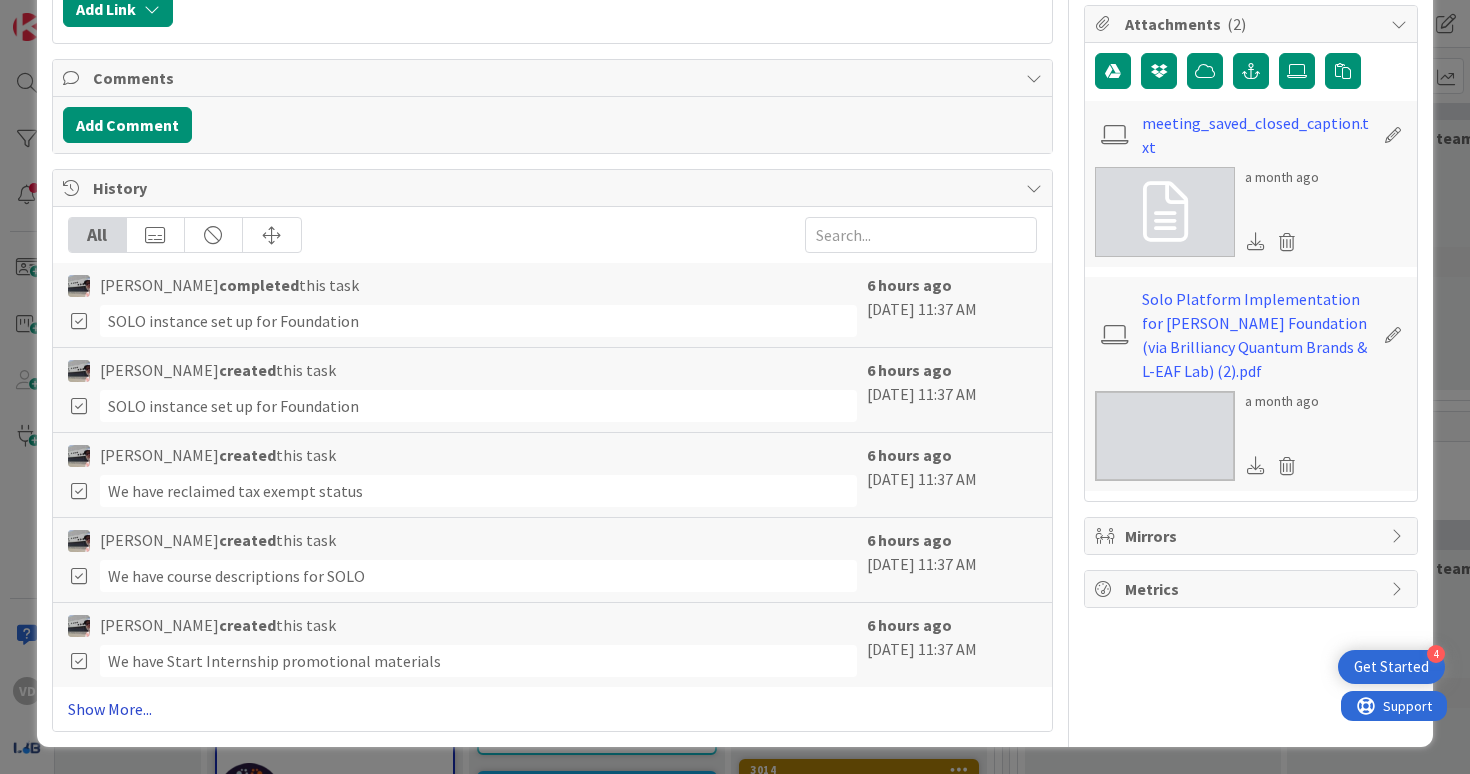 click on "Show More..." at bounding box center [553, 709] 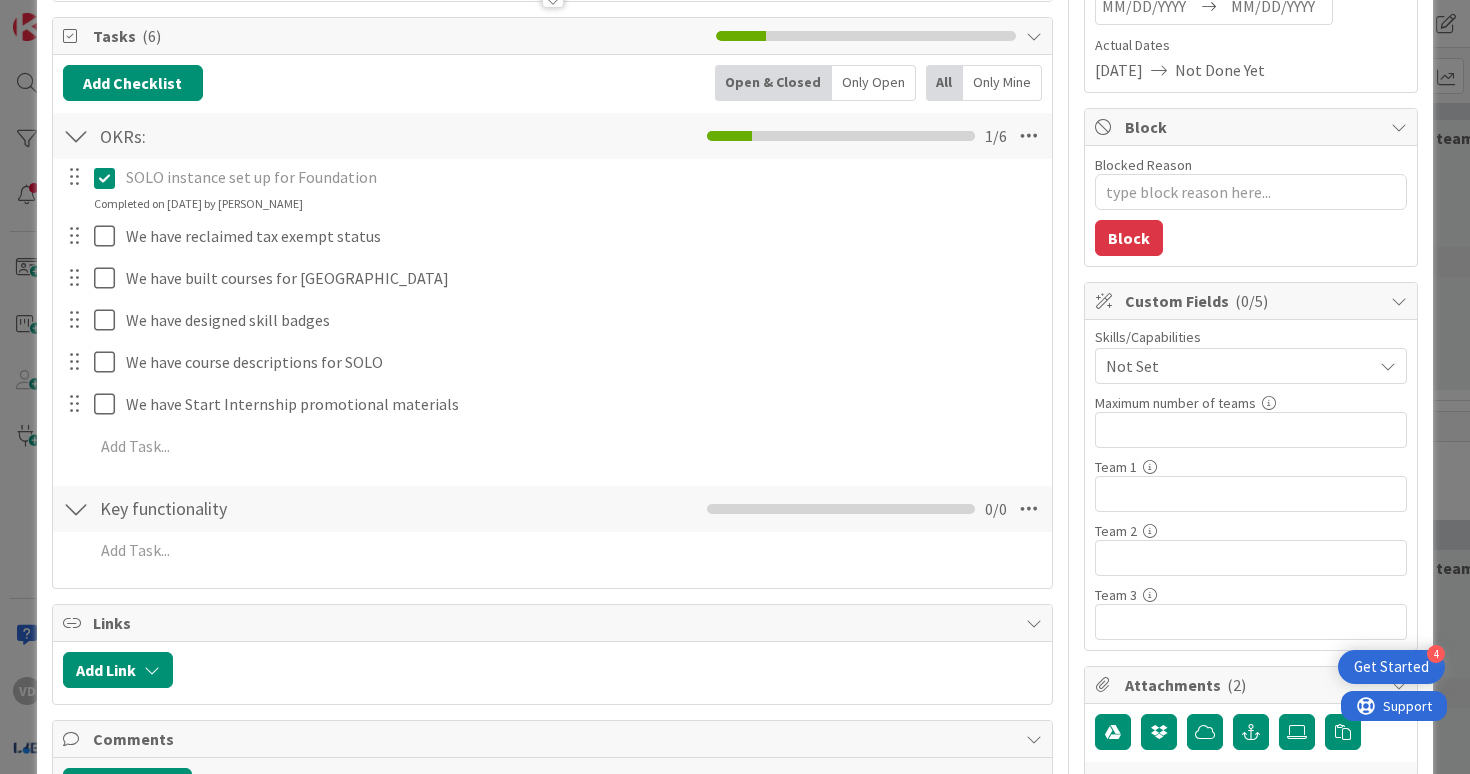 scroll, scrollTop: 0, scrollLeft: 0, axis: both 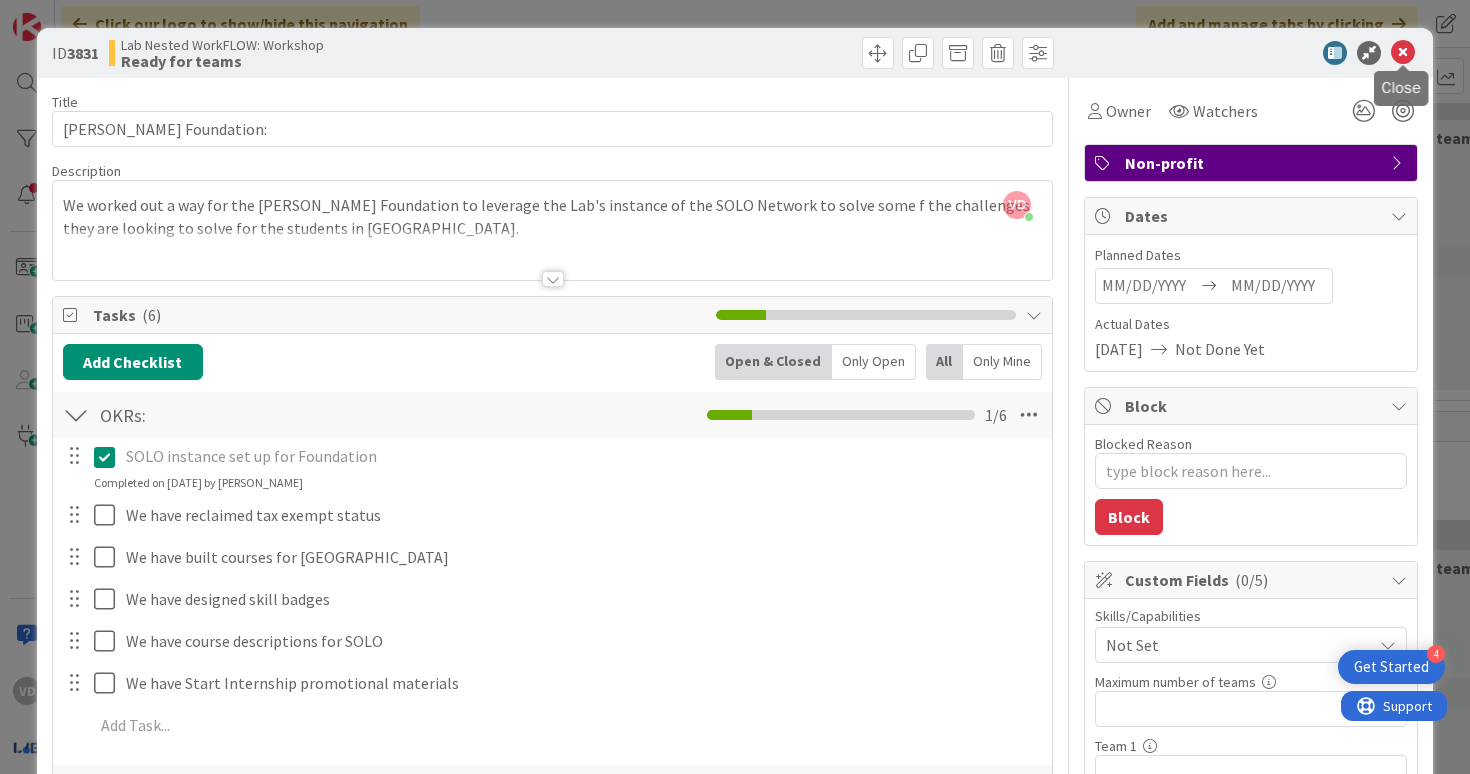 click at bounding box center (1403, 53) 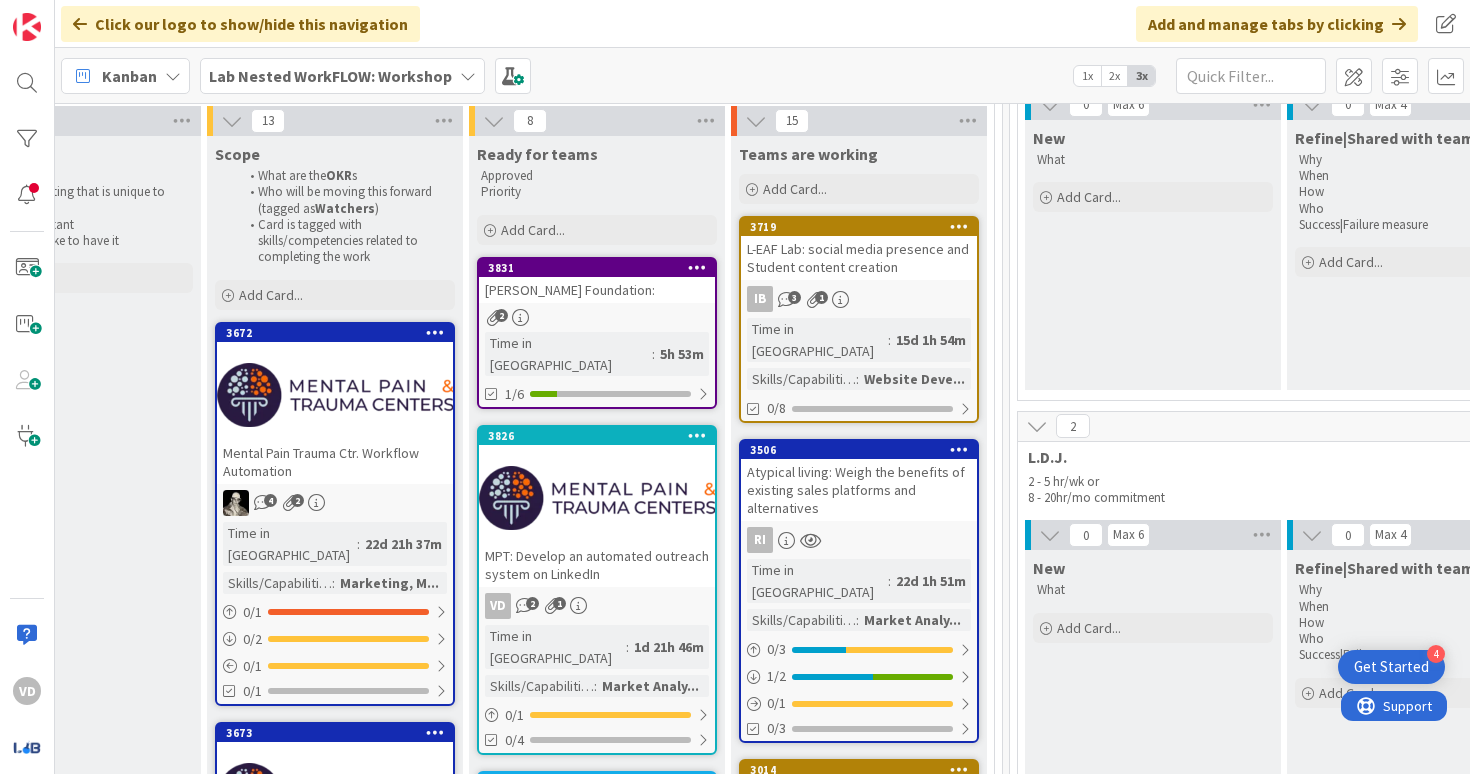 scroll, scrollTop: 0, scrollLeft: 0, axis: both 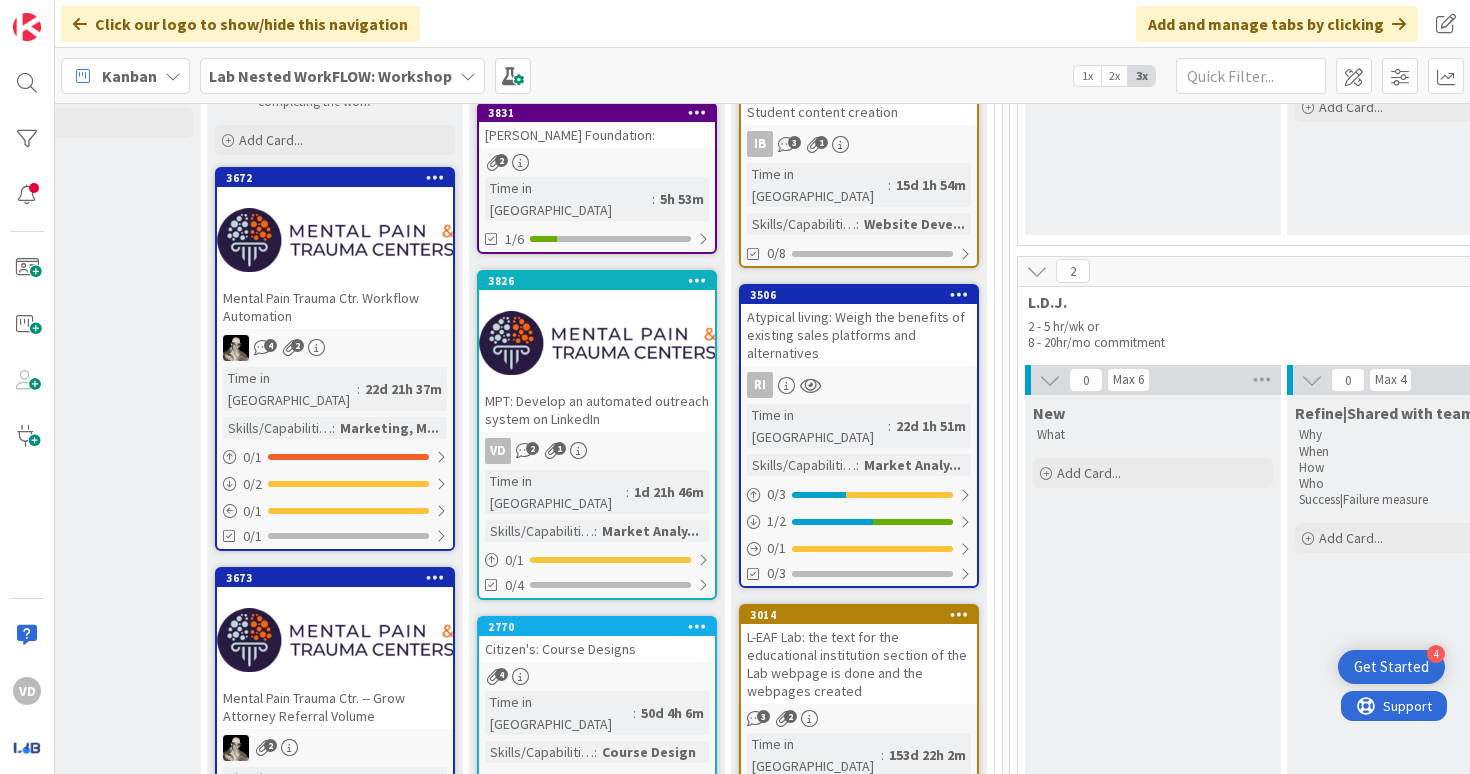 click on "MPT: Develop an automated outreach system on LinkedIn" at bounding box center (597, 410) 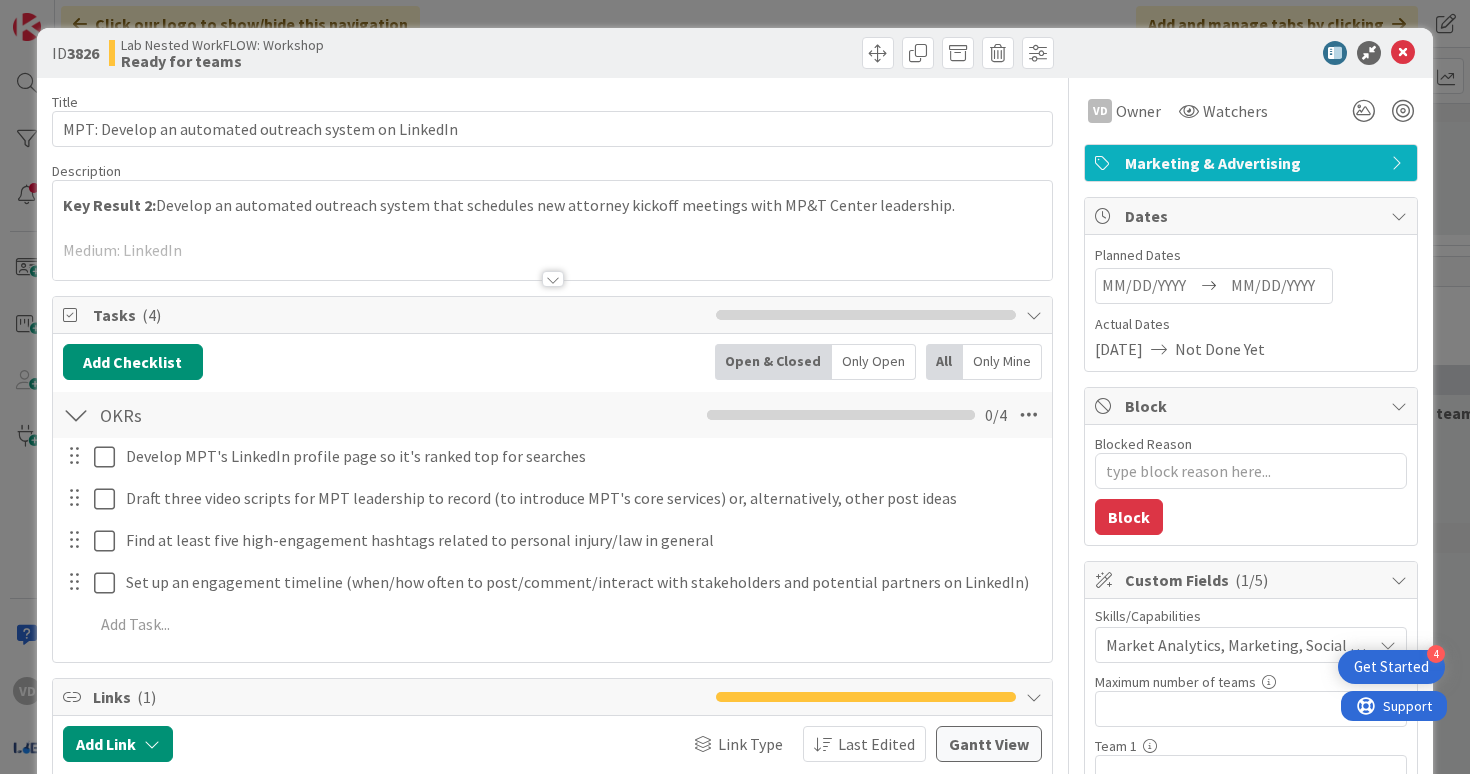 scroll, scrollTop: 0, scrollLeft: 0, axis: both 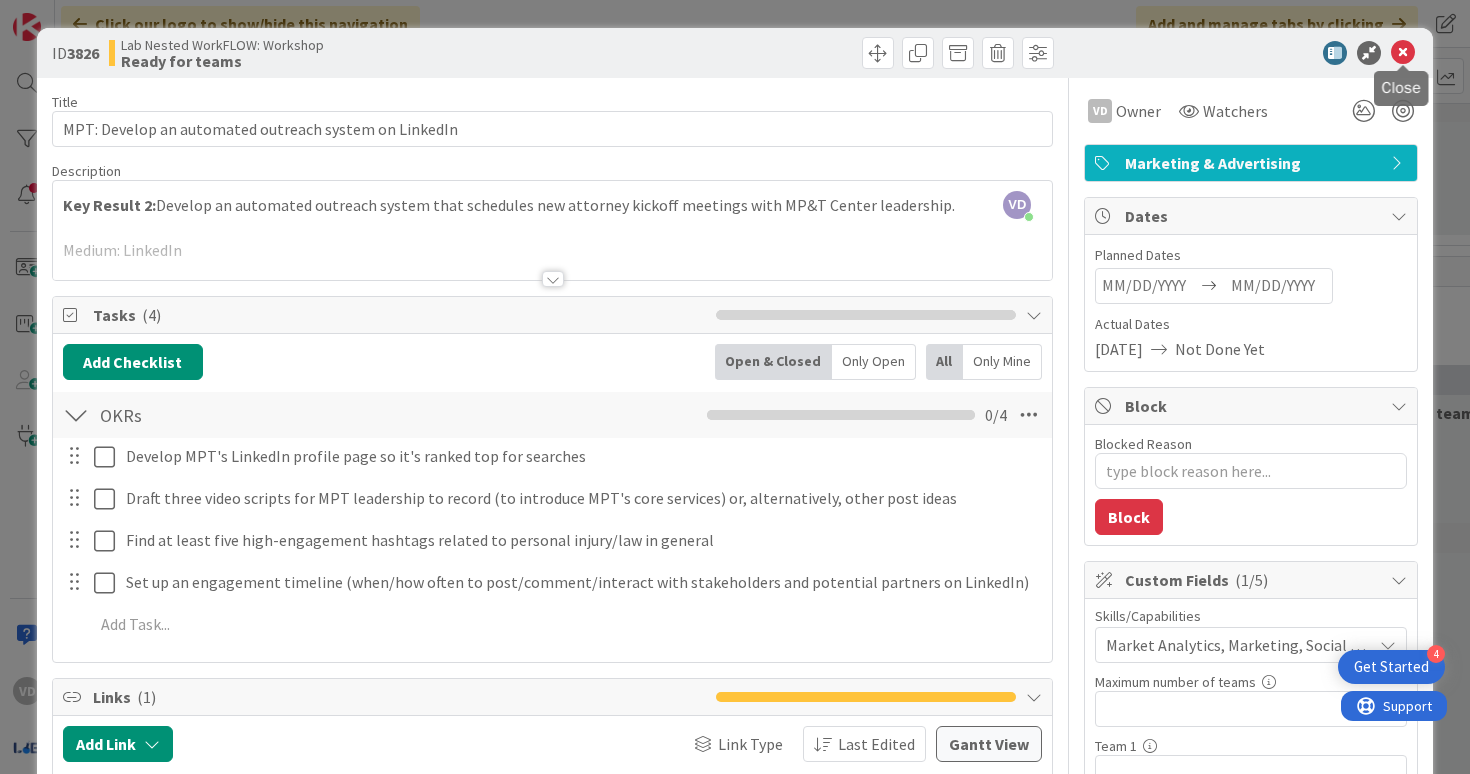 click at bounding box center (1403, 53) 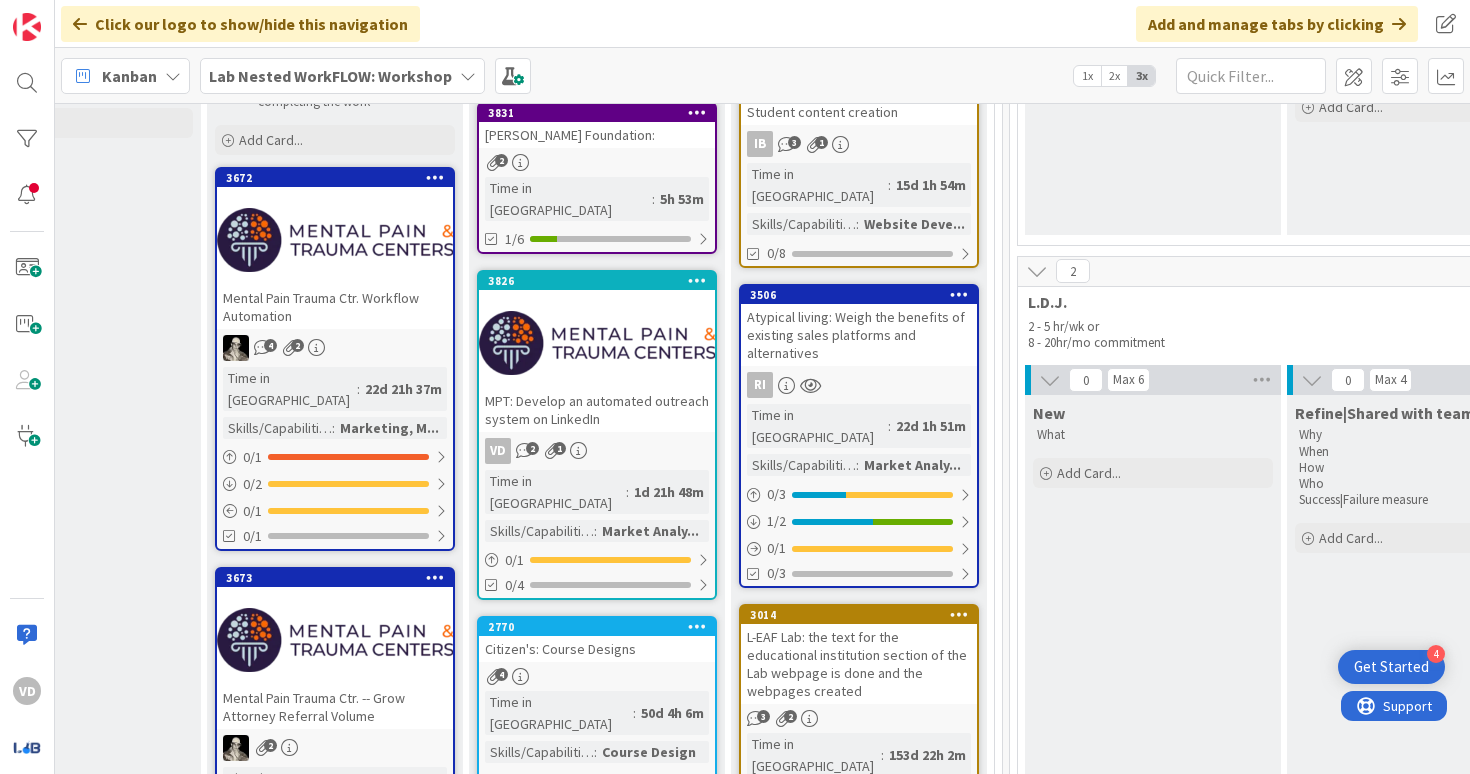 scroll, scrollTop: 536, scrollLeft: 1817, axis: both 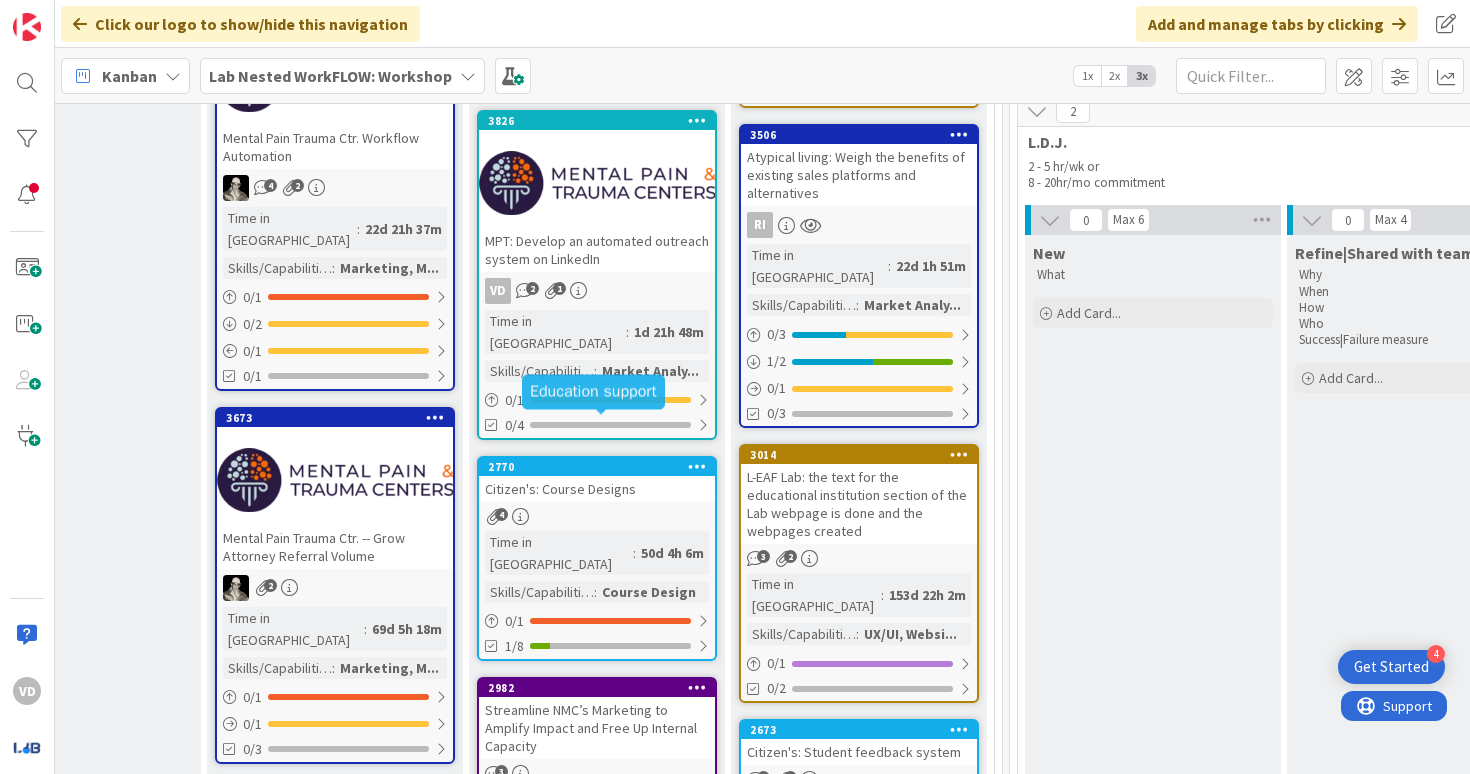 click on "2770" at bounding box center [601, 467] 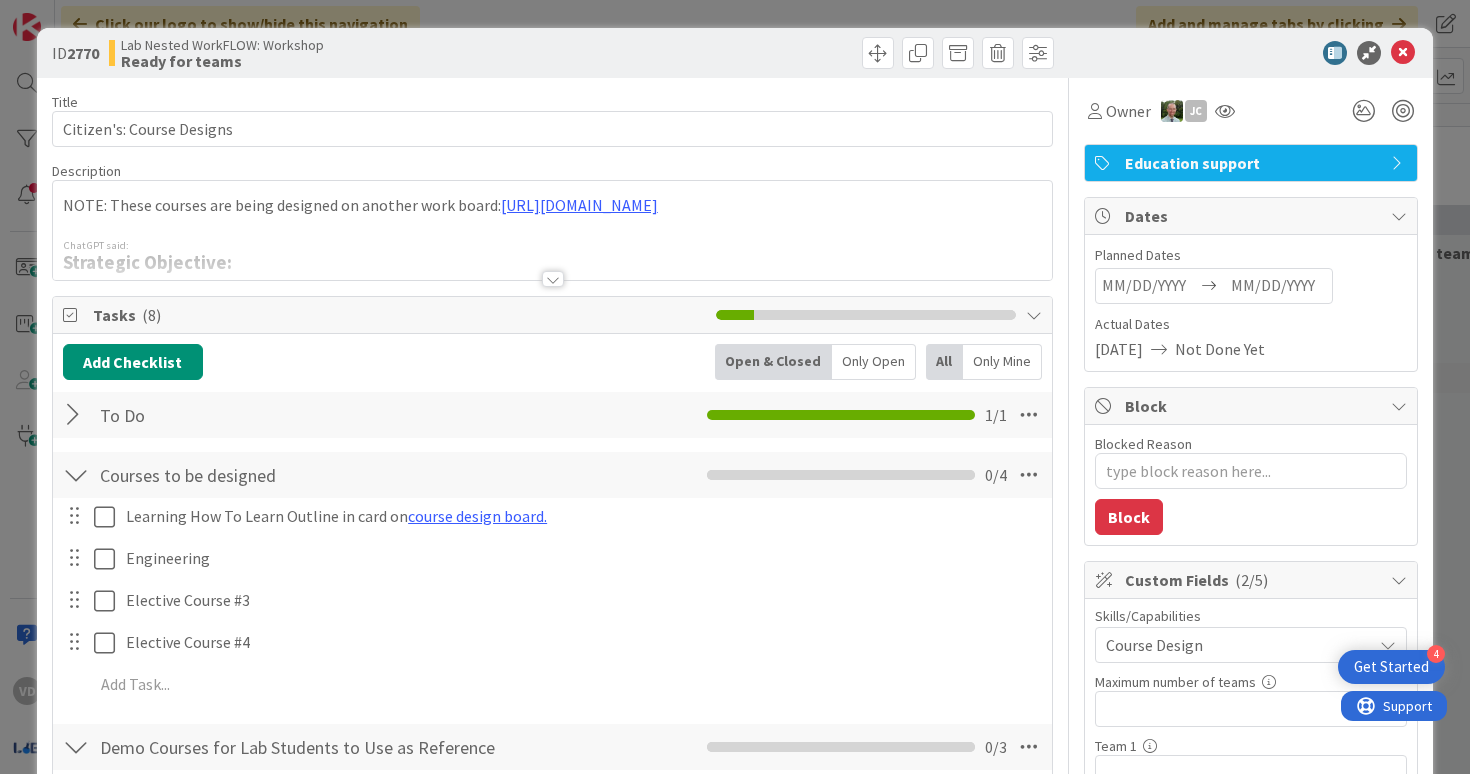 scroll, scrollTop: 0, scrollLeft: 0, axis: both 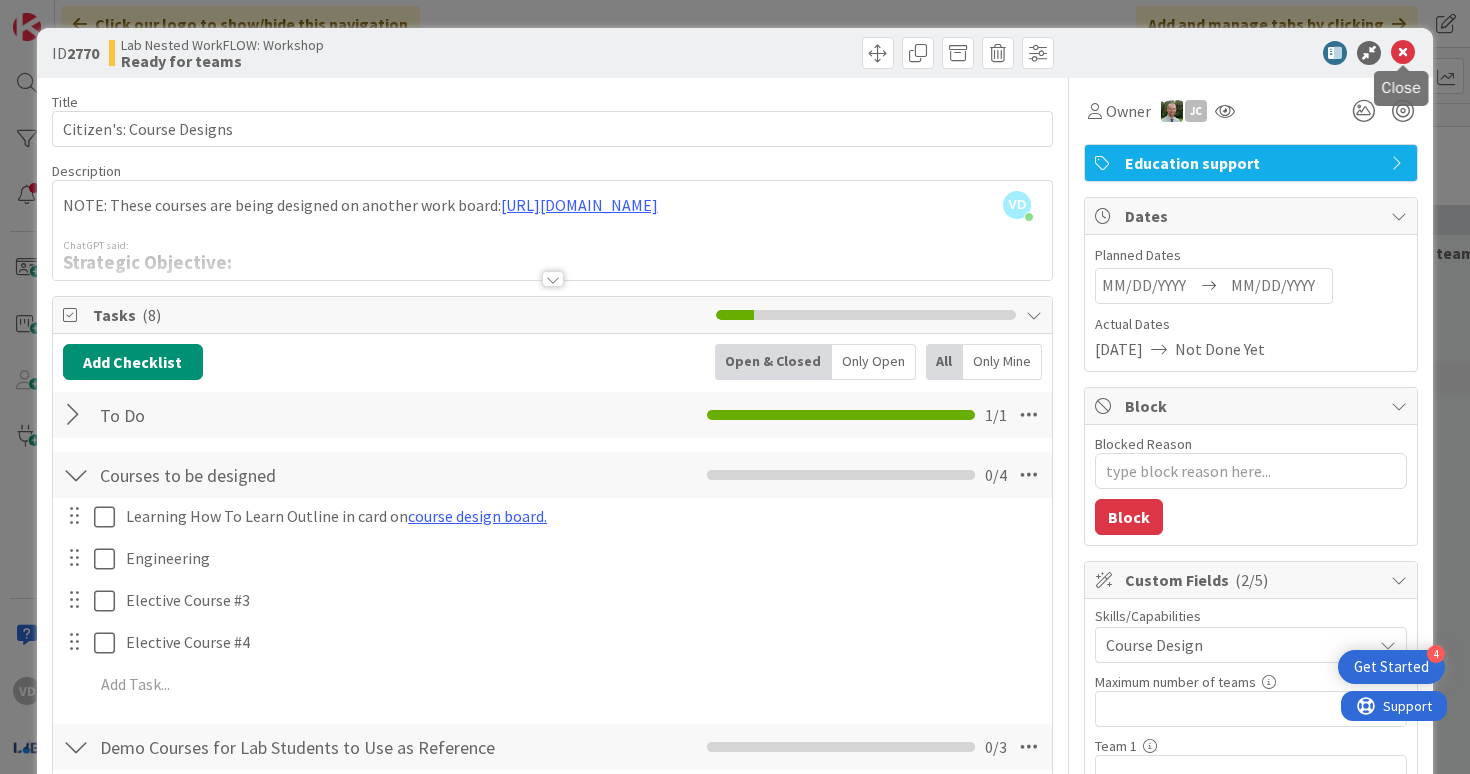 click at bounding box center [1403, 53] 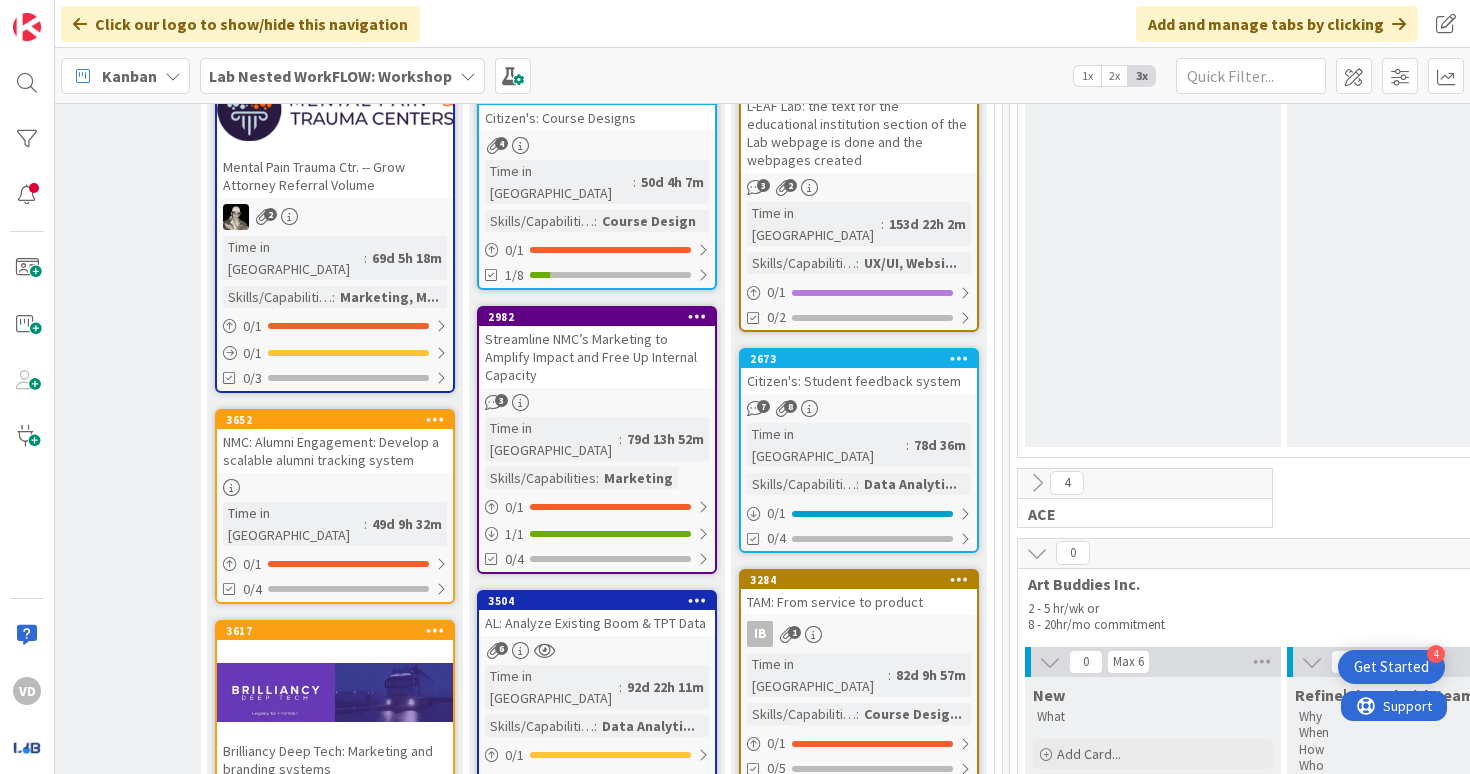 scroll, scrollTop: 418, scrollLeft: 1817, axis: both 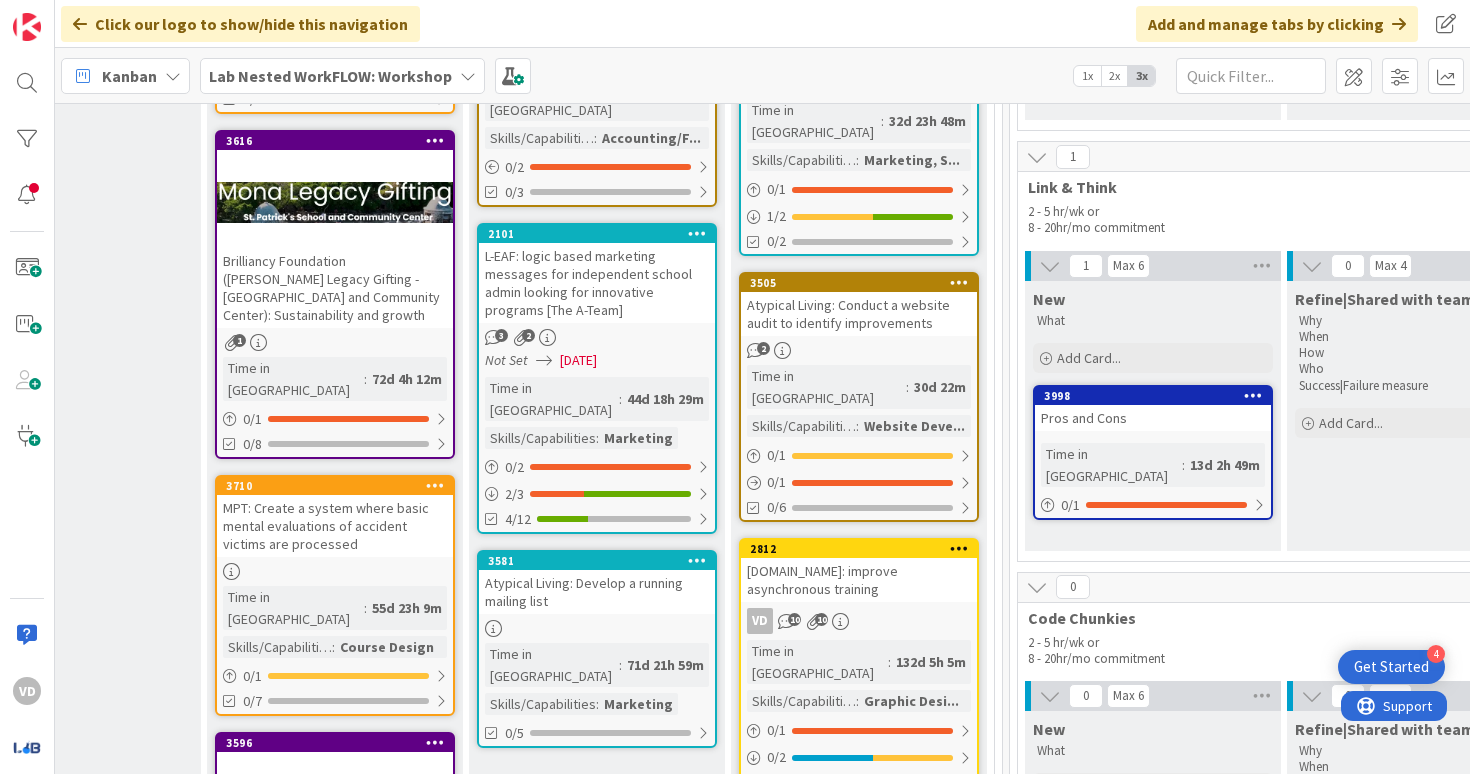 click on "Atypical Living: Develop a running mailing list" at bounding box center [597, 592] 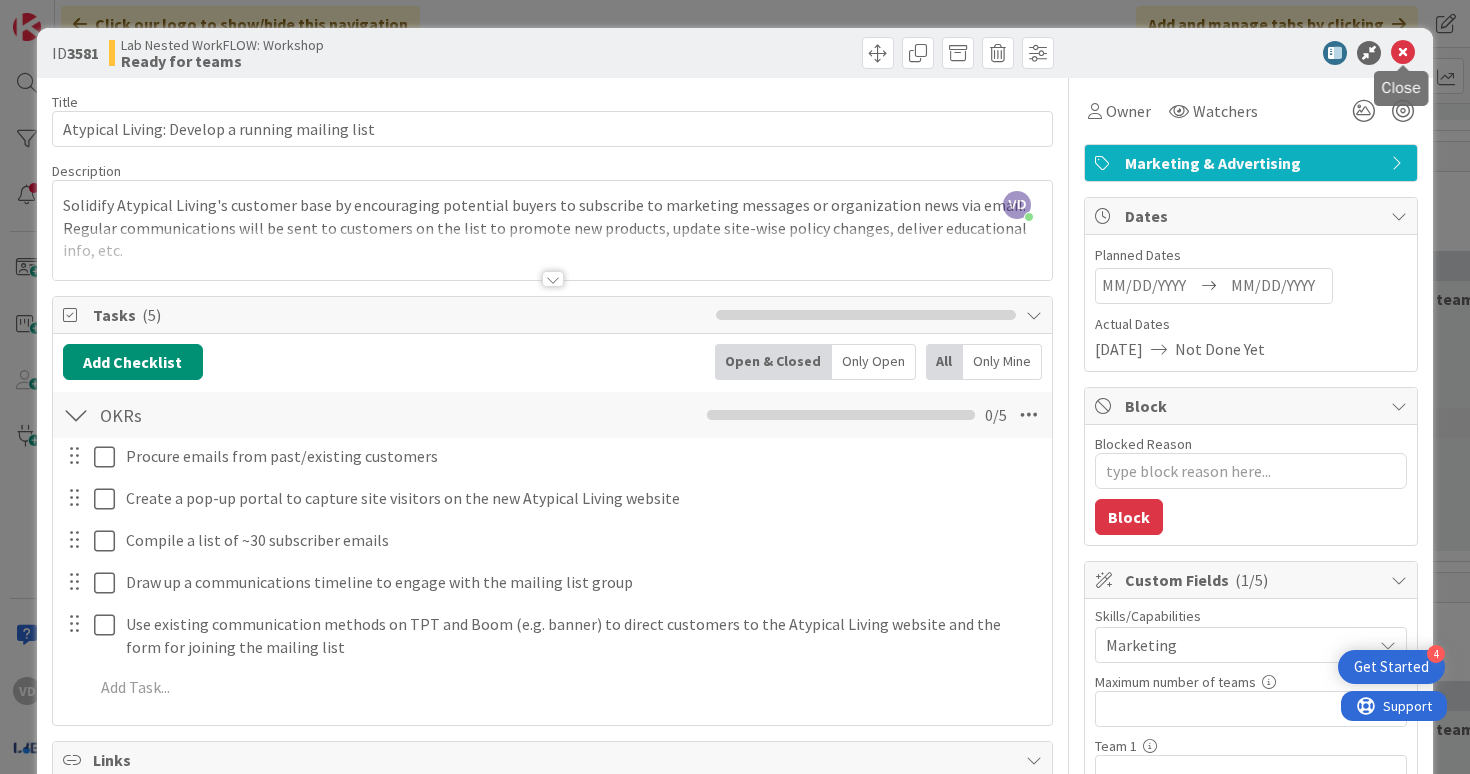 click at bounding box center (1403, 53) 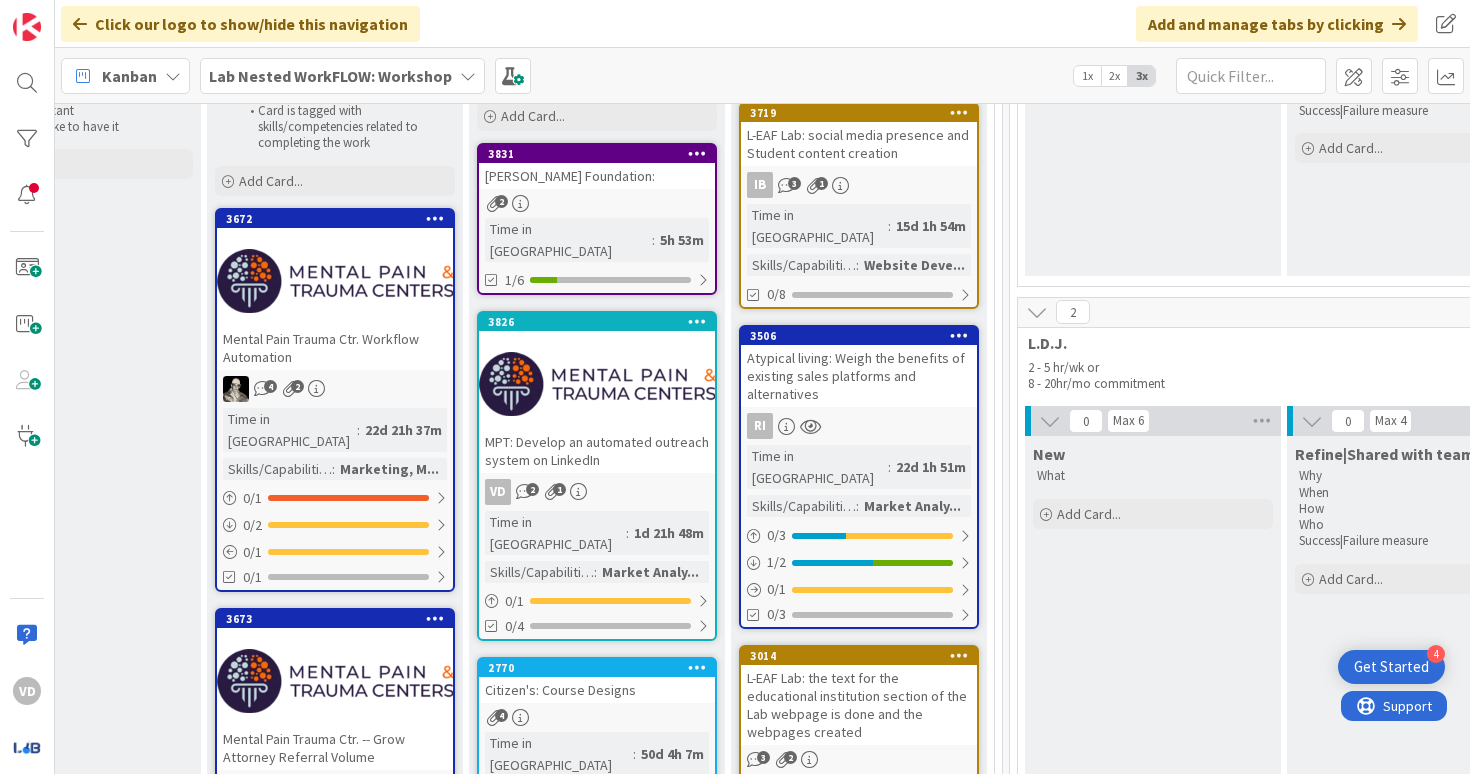 click at bounding box center [597, 384] 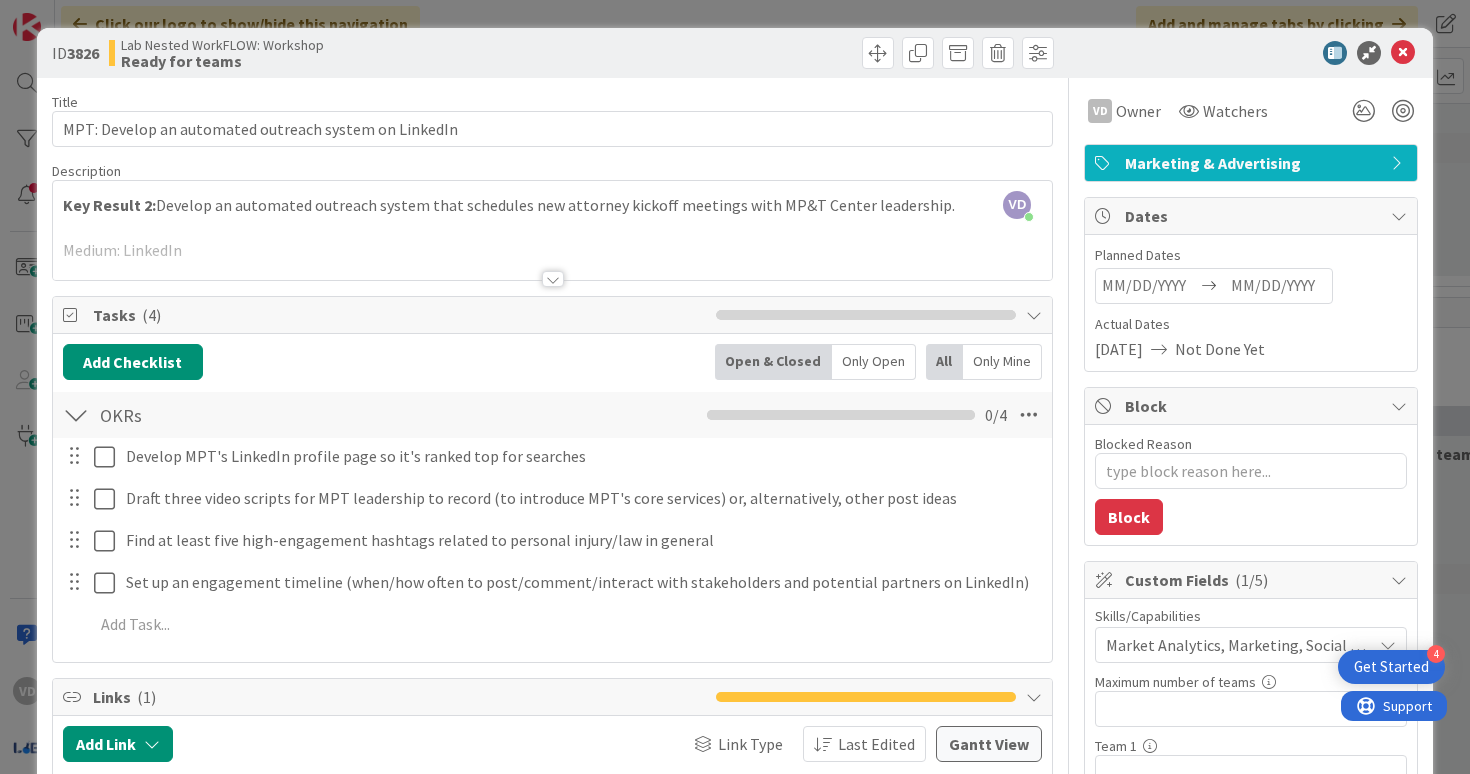 click at bounding box center [553, 279] 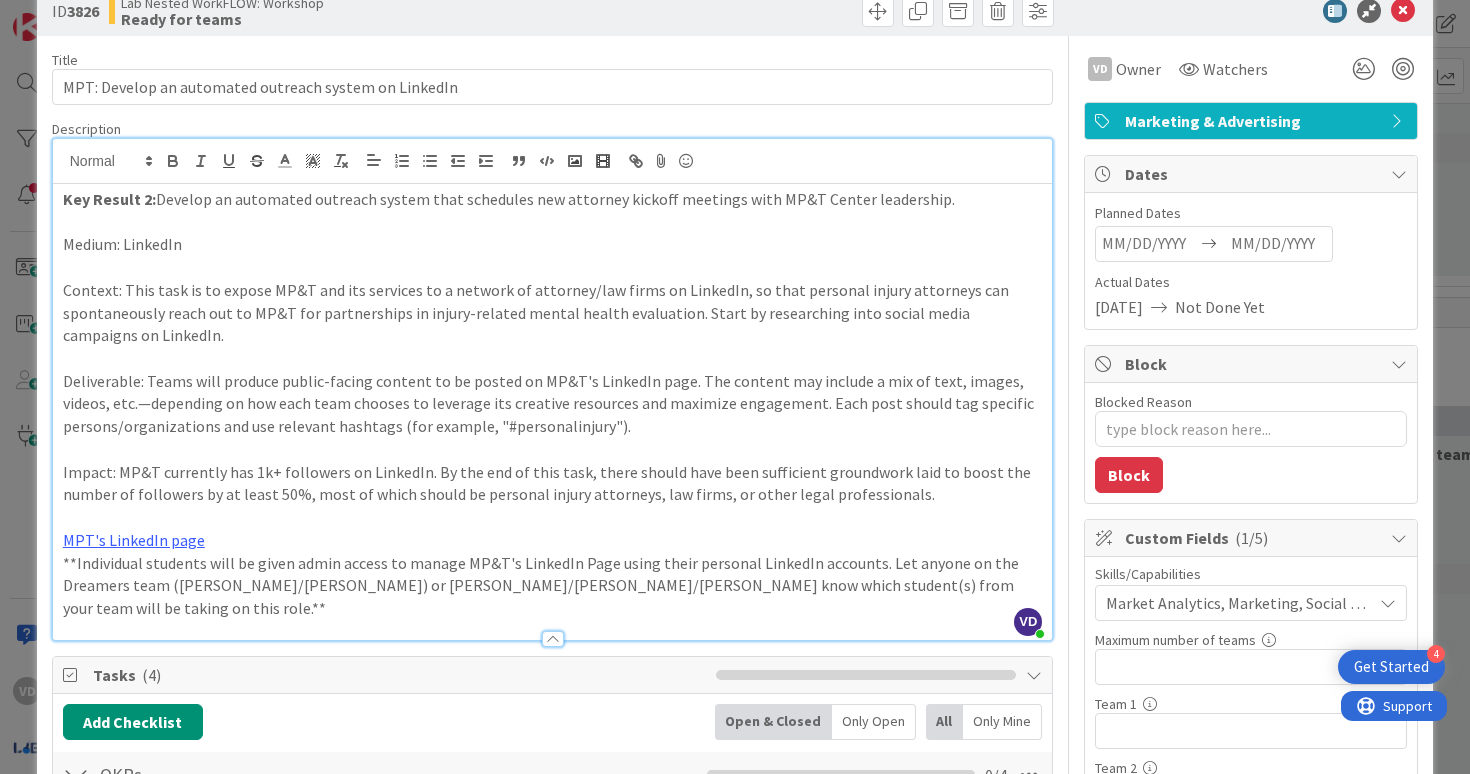 scroll, scrollTop: 0, scrollLeft: 0, axis: both 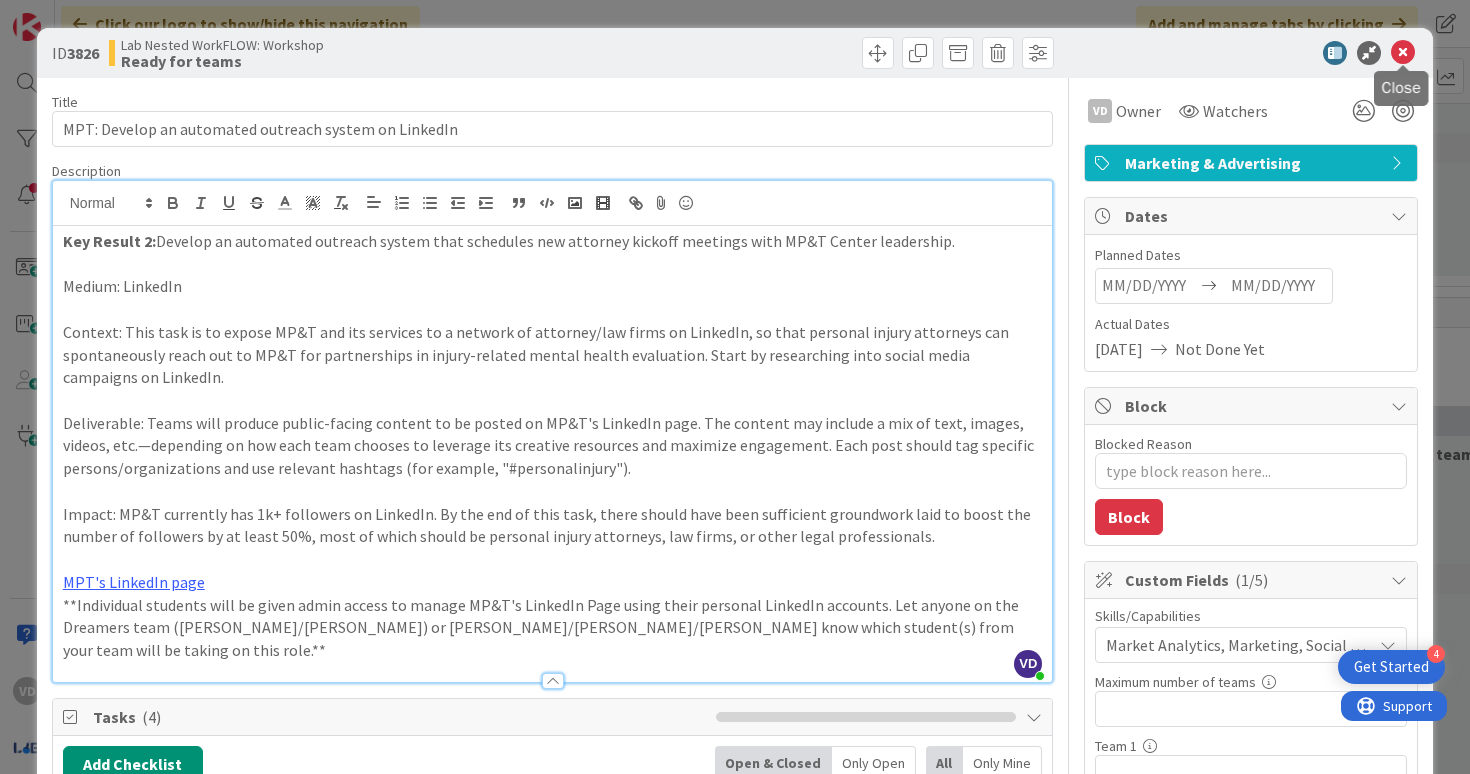 click at bounding box center [1403, 53] 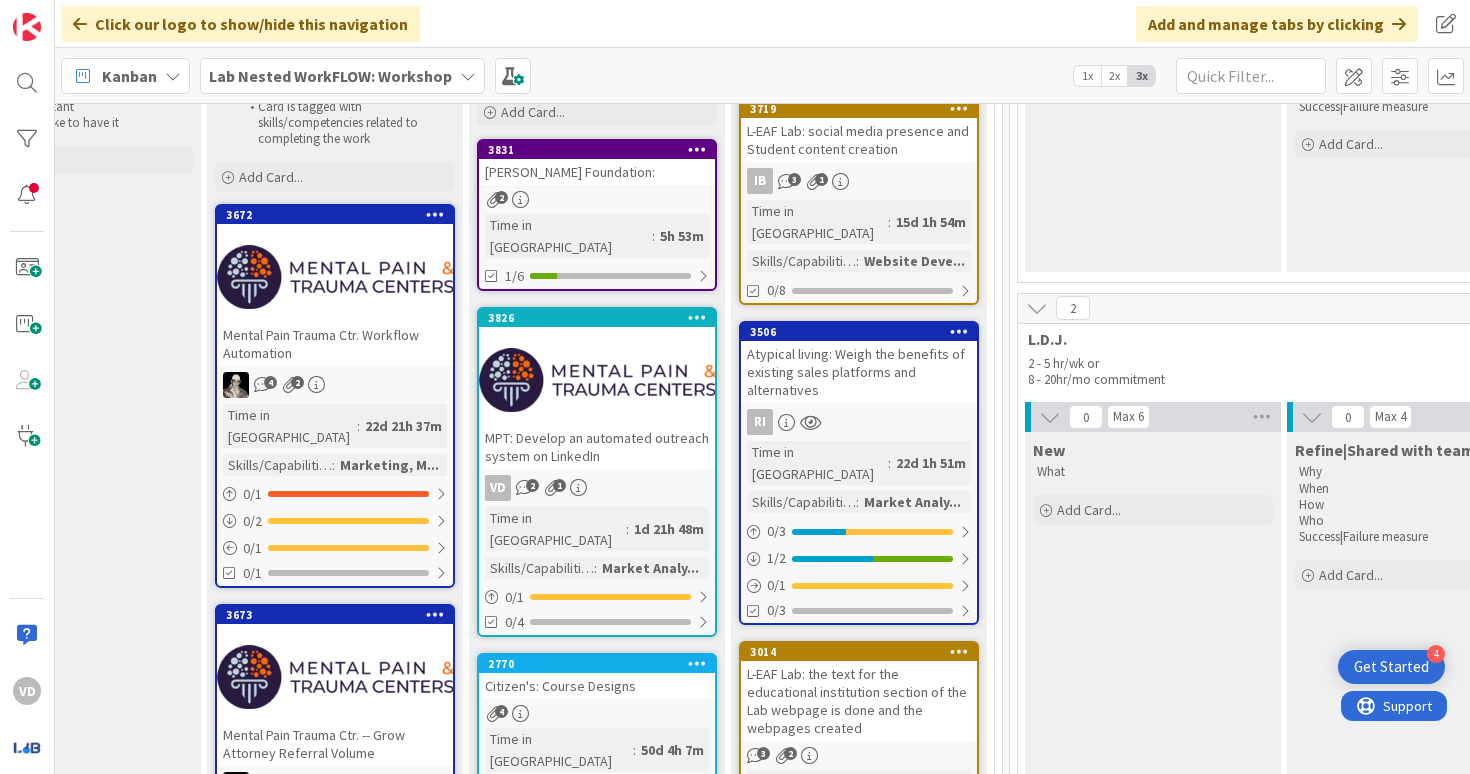 scroll, scrollTop: 0, scrollLeft: 0, axis: both 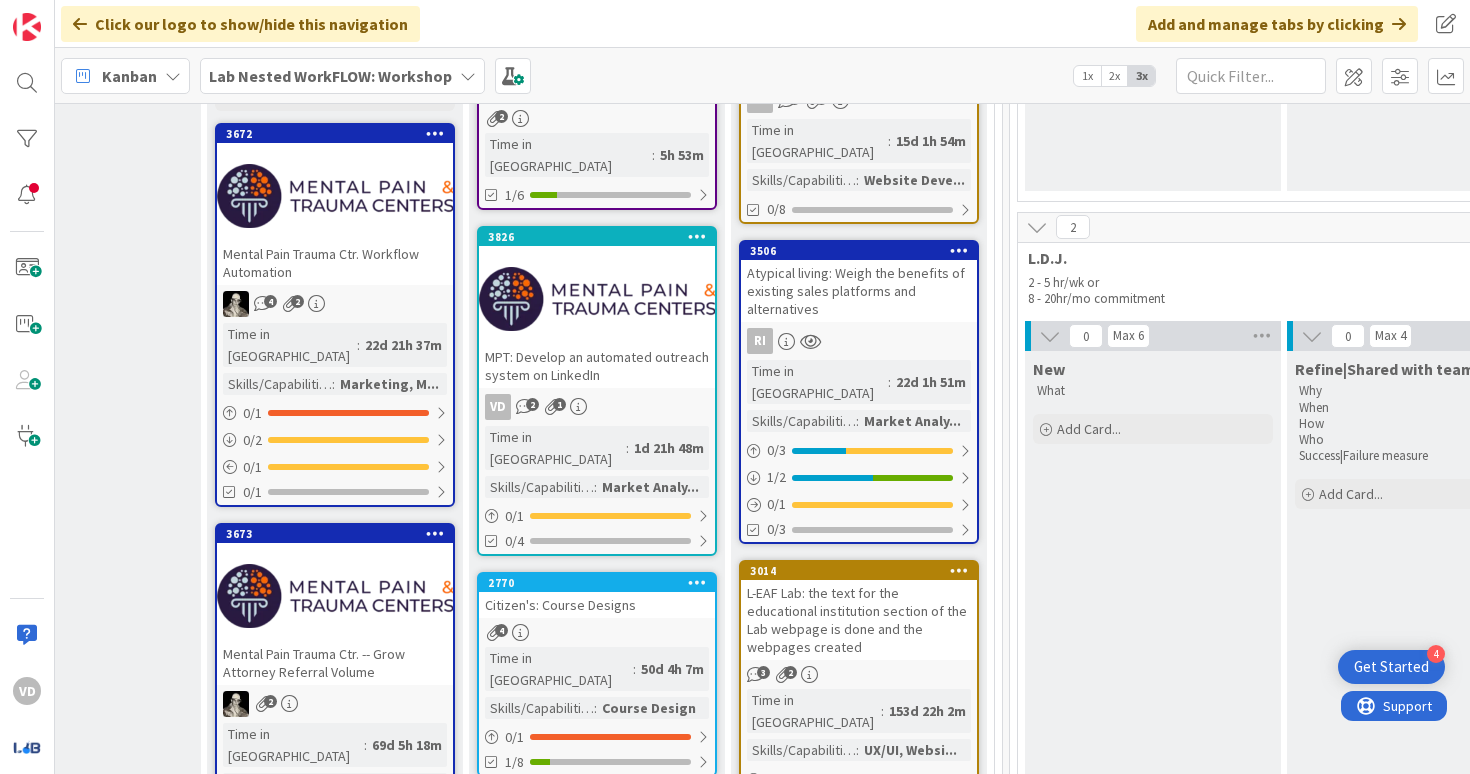 click at bounding box center [597, 299] 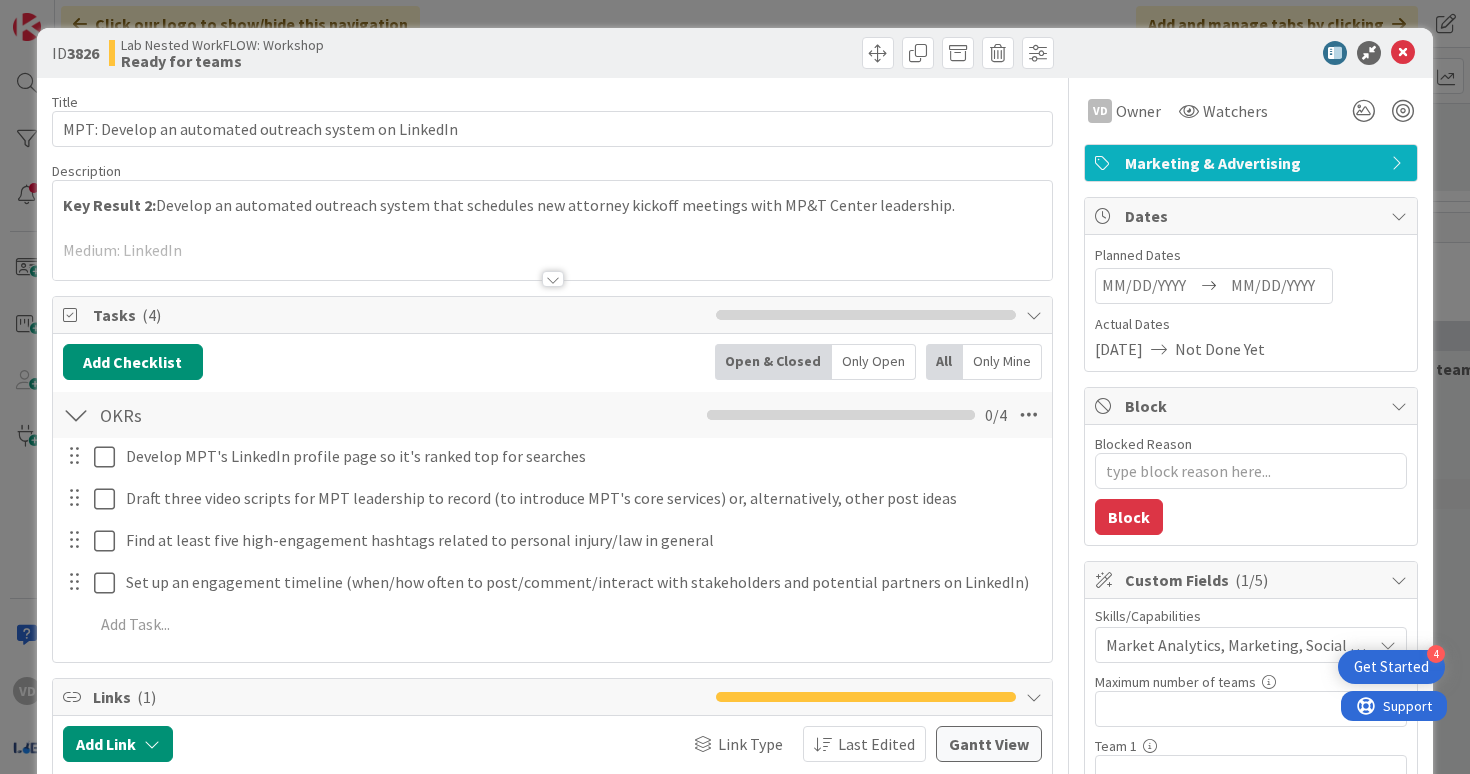 scroll, scrollTop: 0, scrollLeft: 0, axis: both 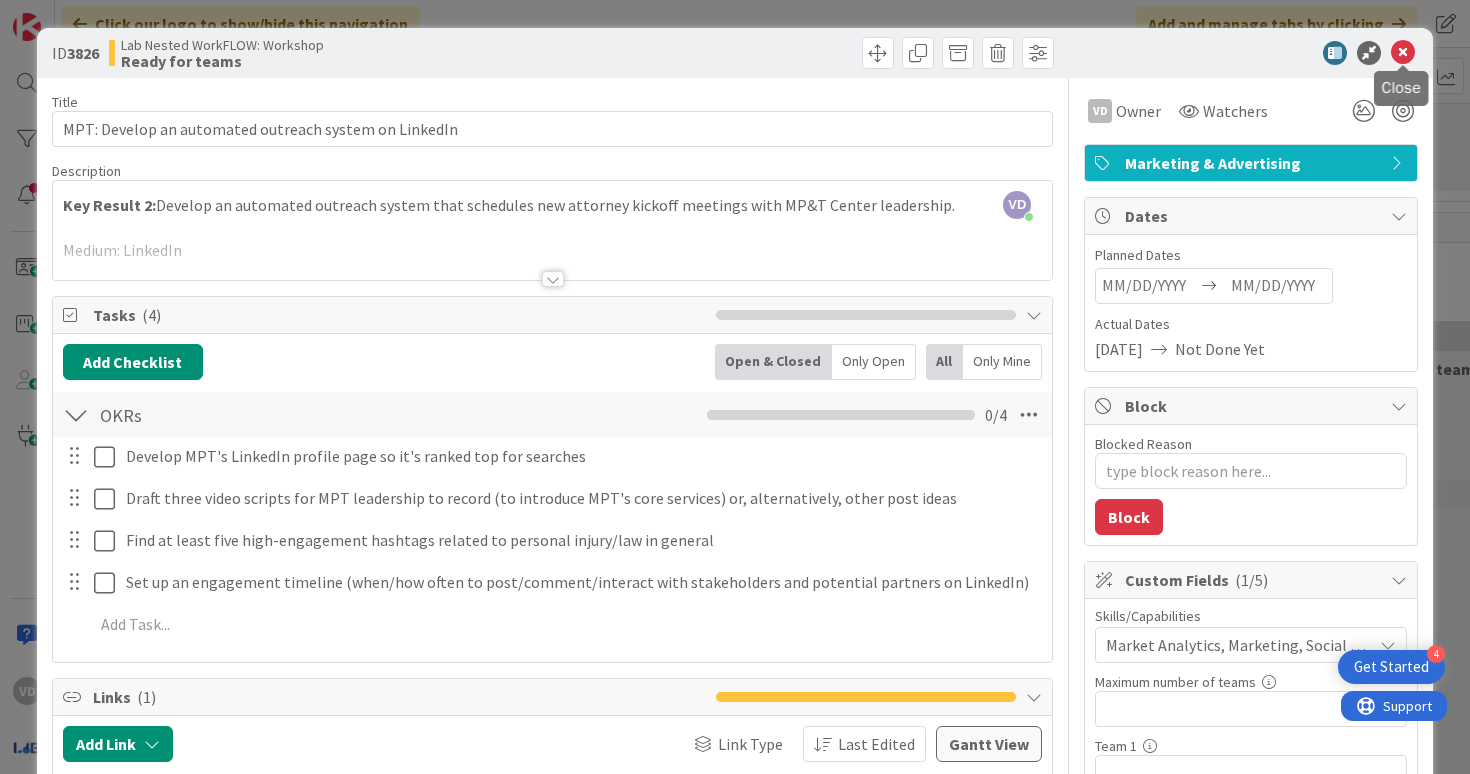 click at bounding box center (1403, 53) 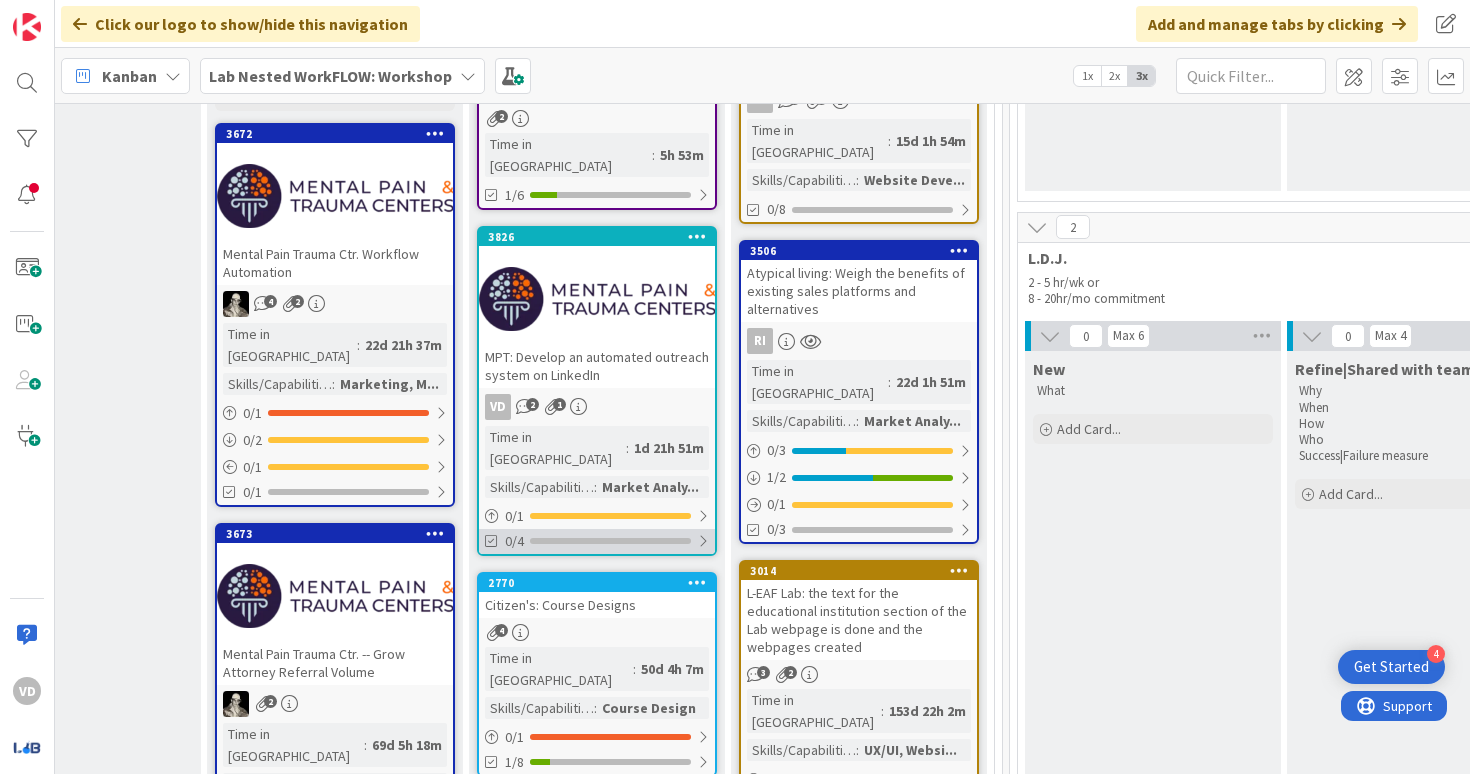 scroll, scrollTop: 737, scrollLeft: 1817, axis: both 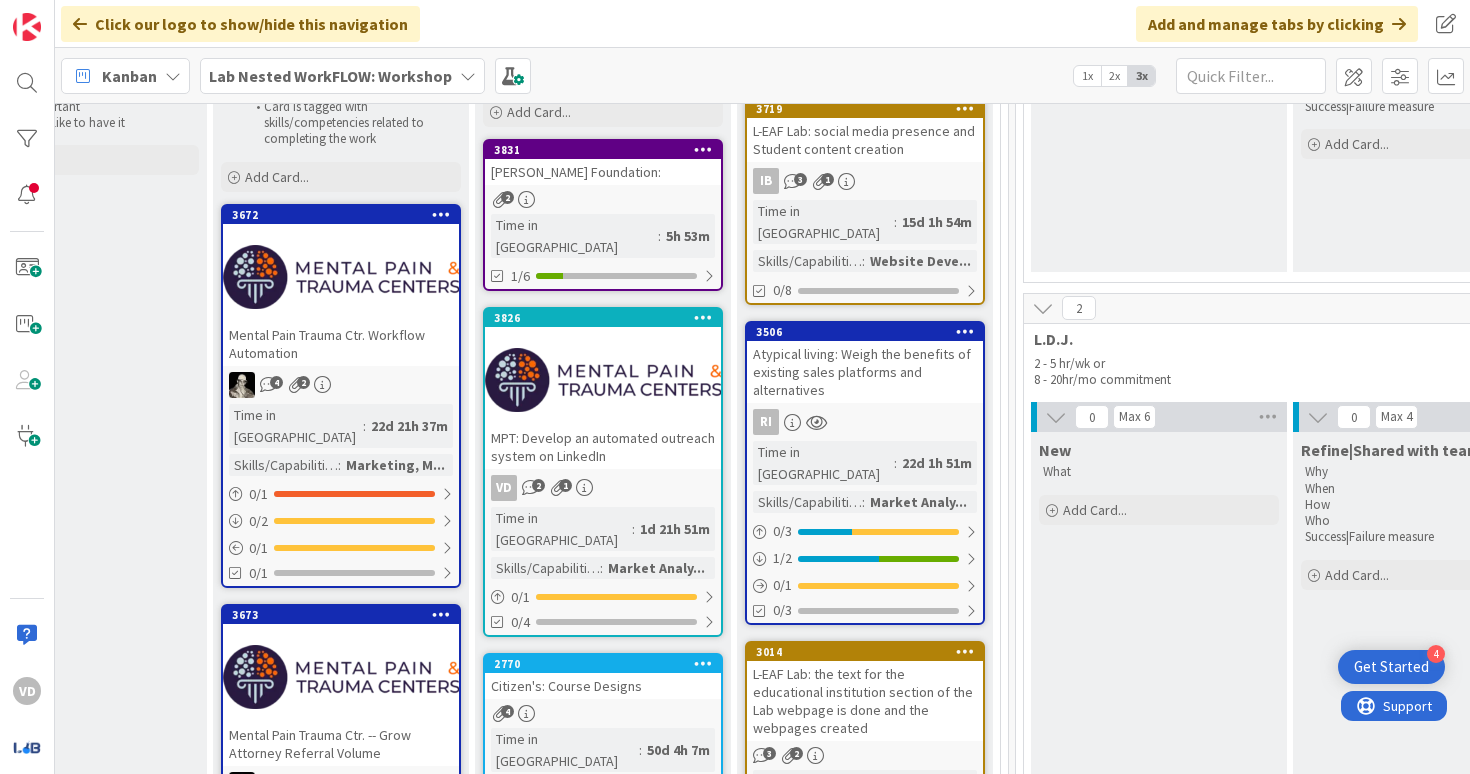 click on "MPT: Develop an automated outreach system on LinkedIn" at bounding box center (603, 447) 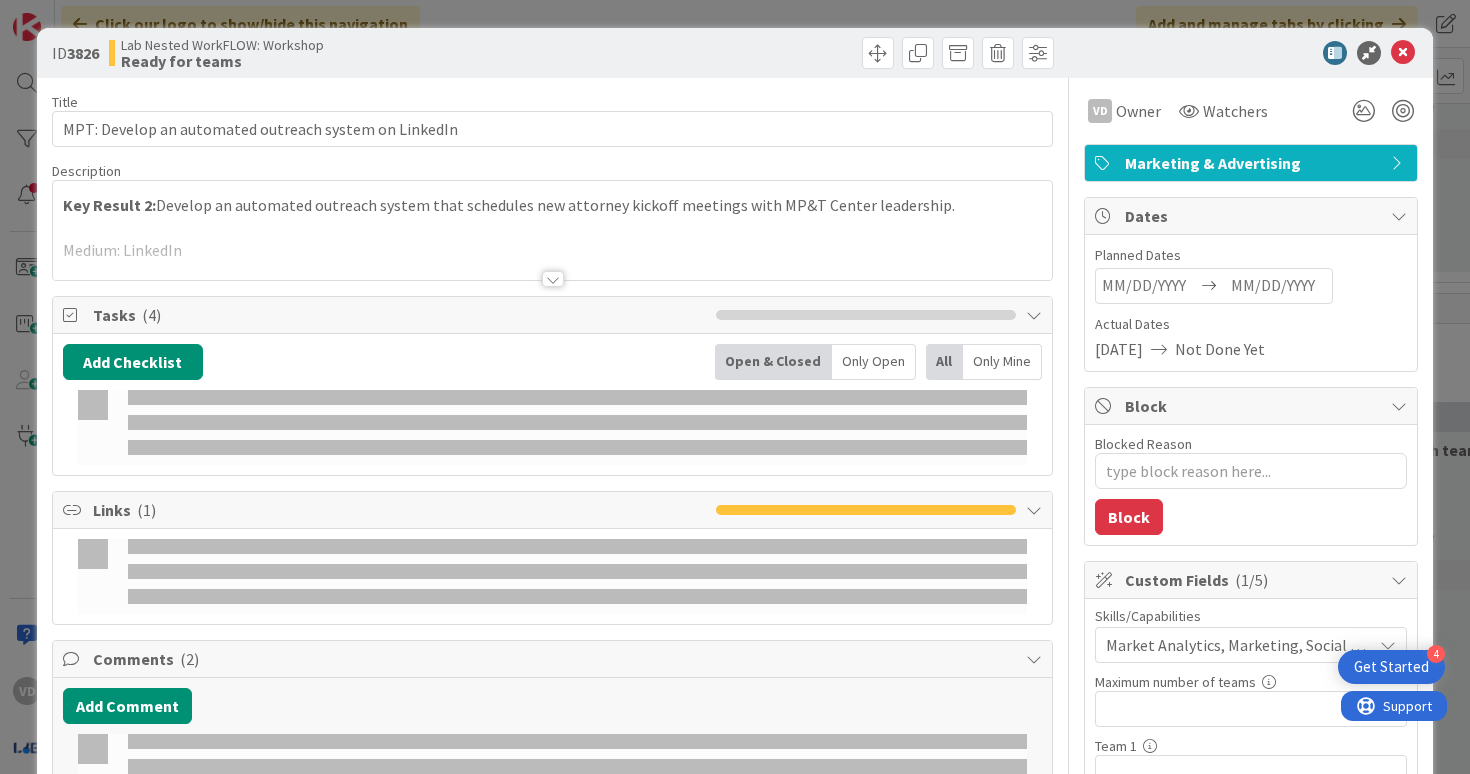 scroll, scrollTop: 0, scrollLeft: 0, axis: both 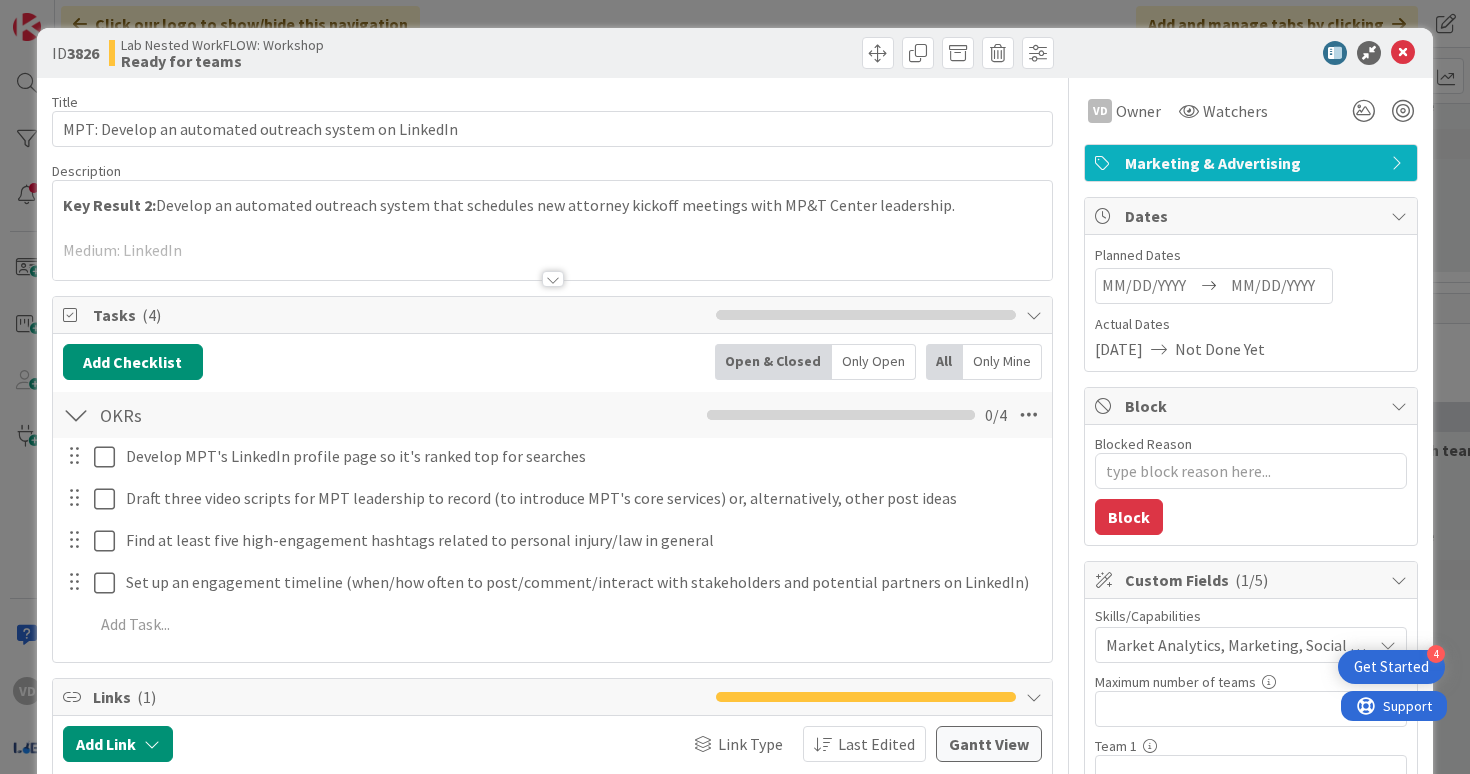 type on "x" 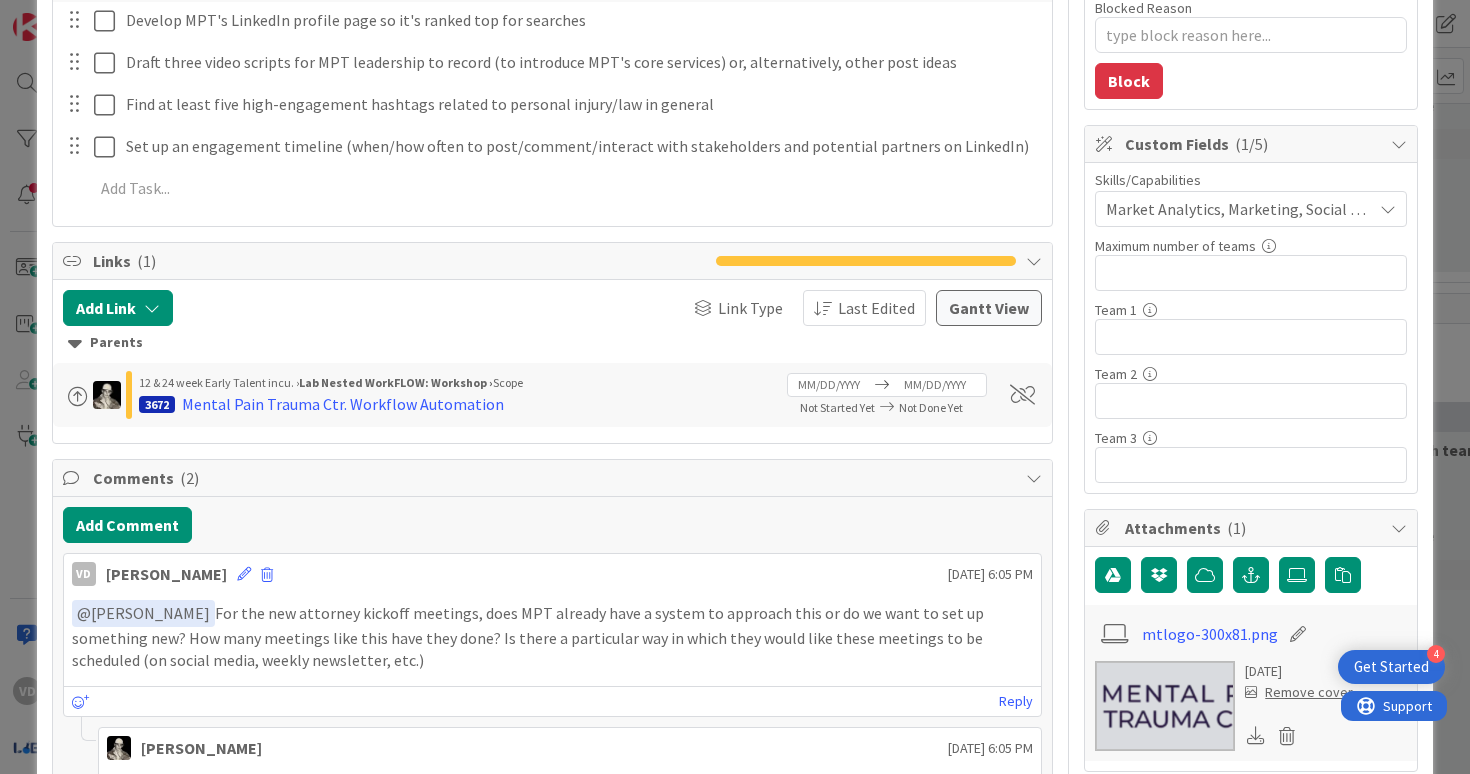 scroll, scrollTop: 435, scrollLeft: 0, axis: vertical 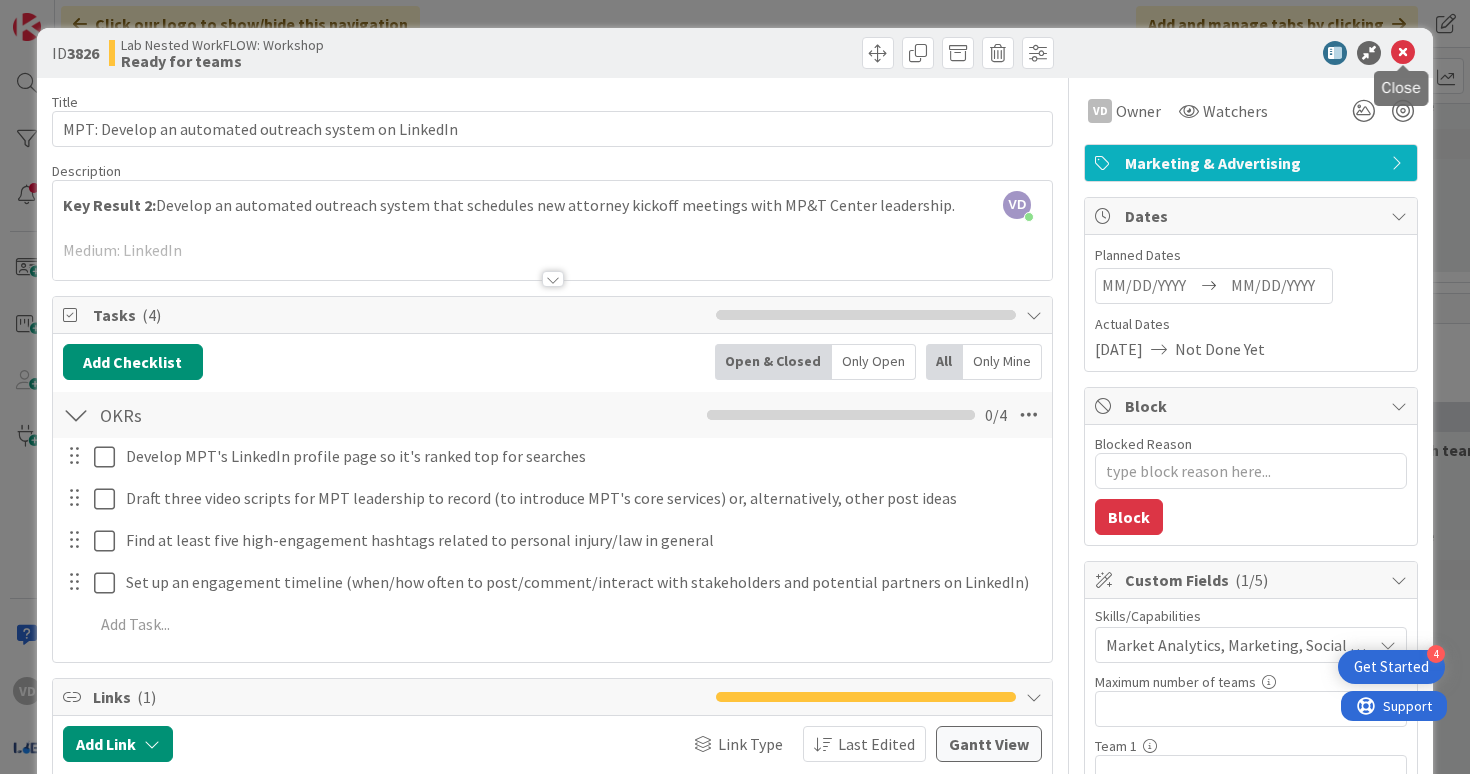 click at bounding box center (1403, 53) 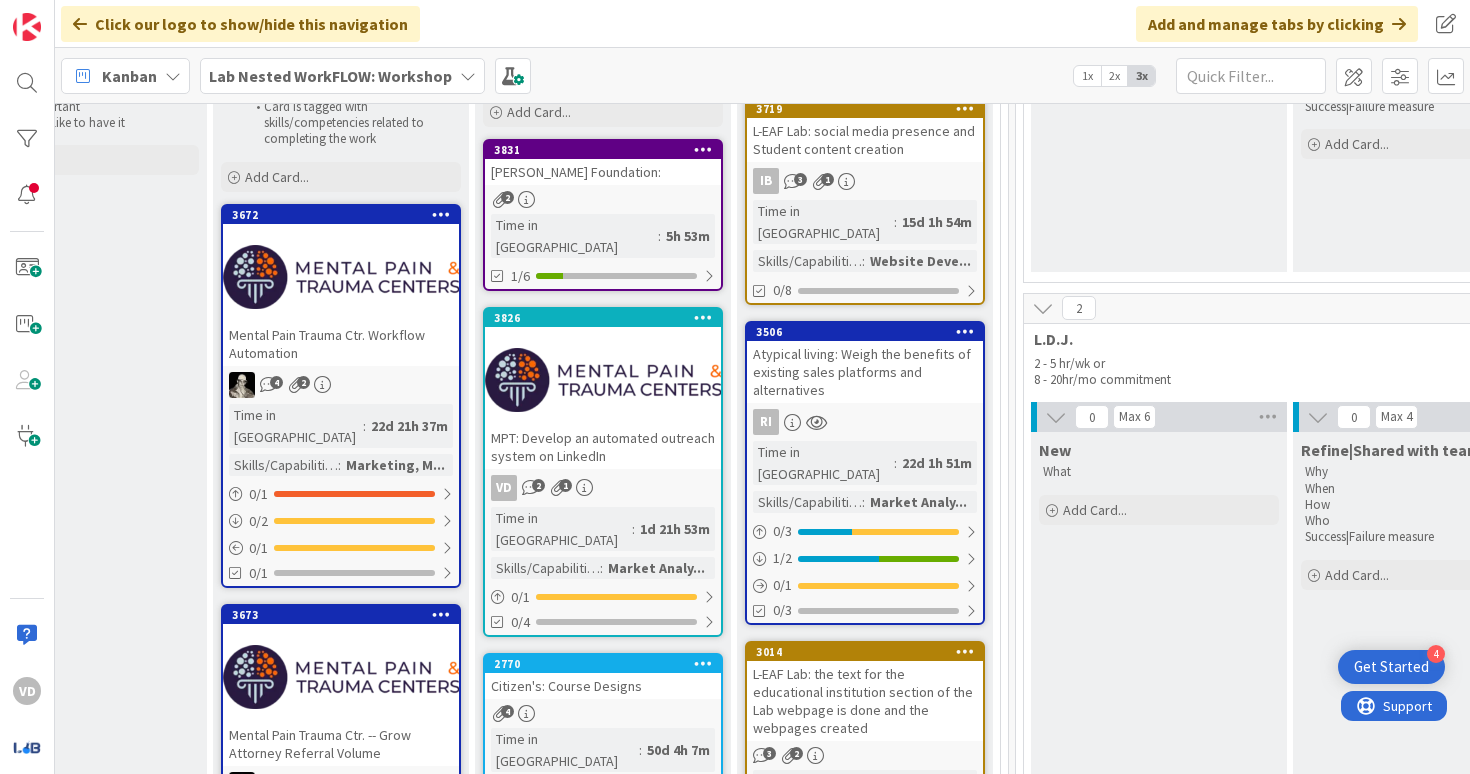 scroll, scrollTop: 0, scrollLeft: 0, axis: both 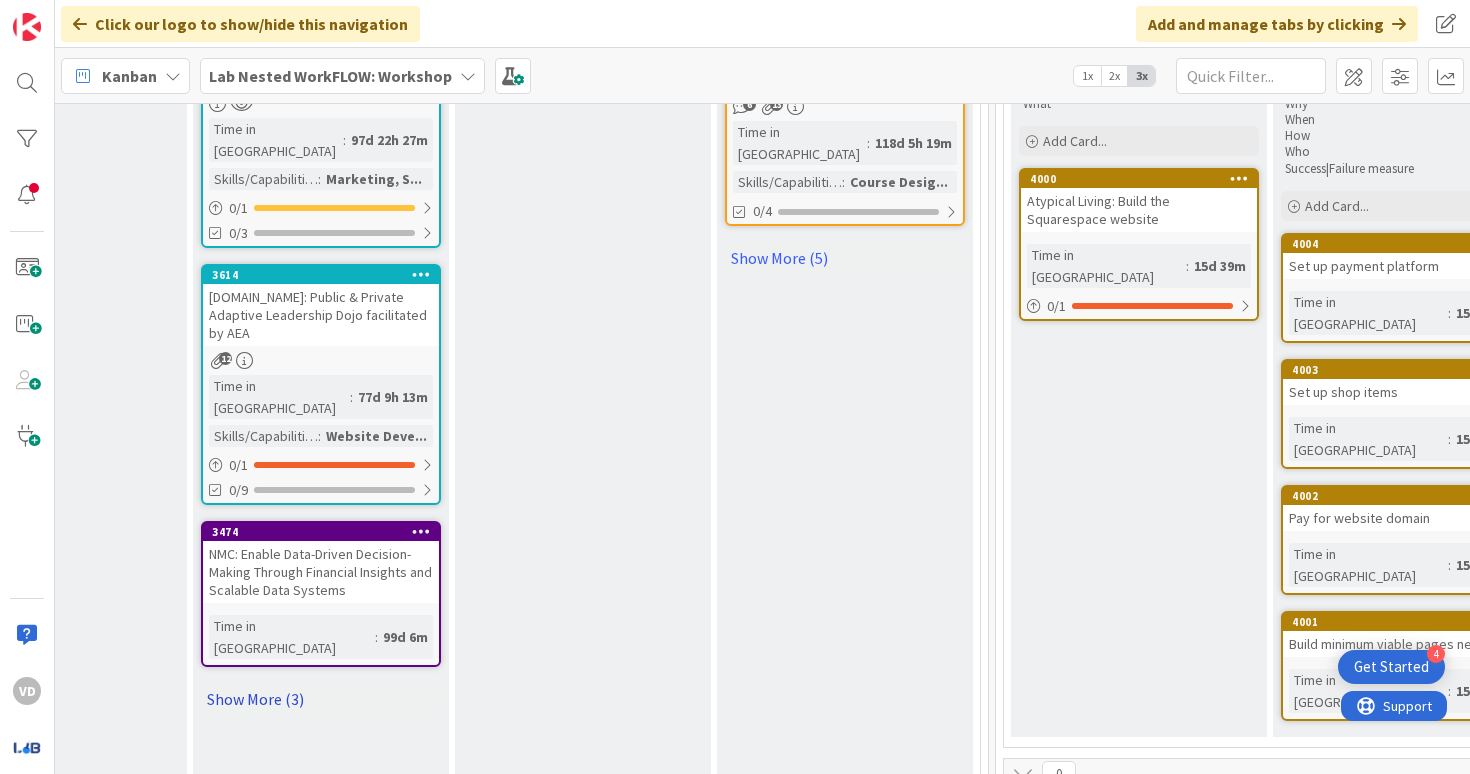 click on "Show More (3)" at bounding box center (321, 699) 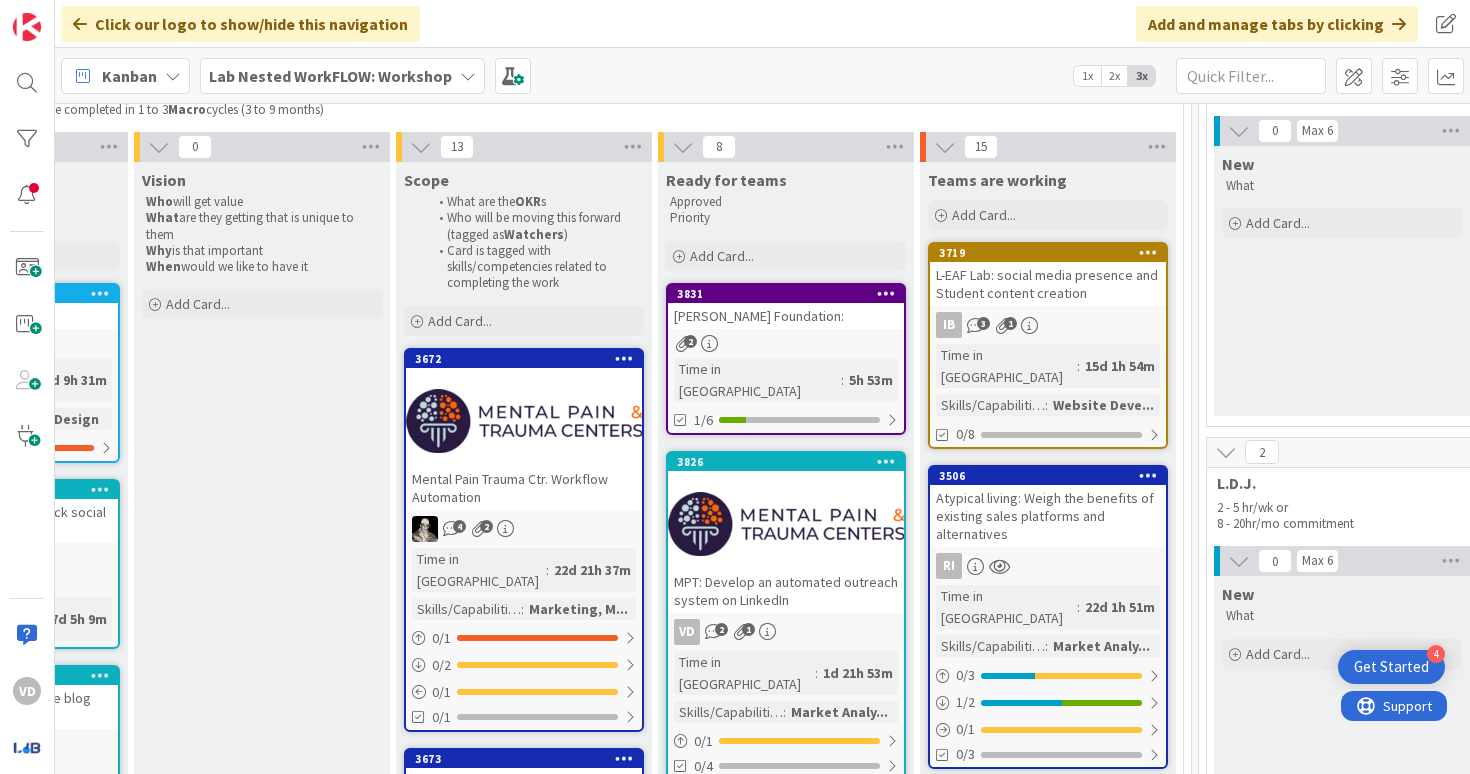scroll, scrollTop: 190, scrollLeft: 1622, axis: both 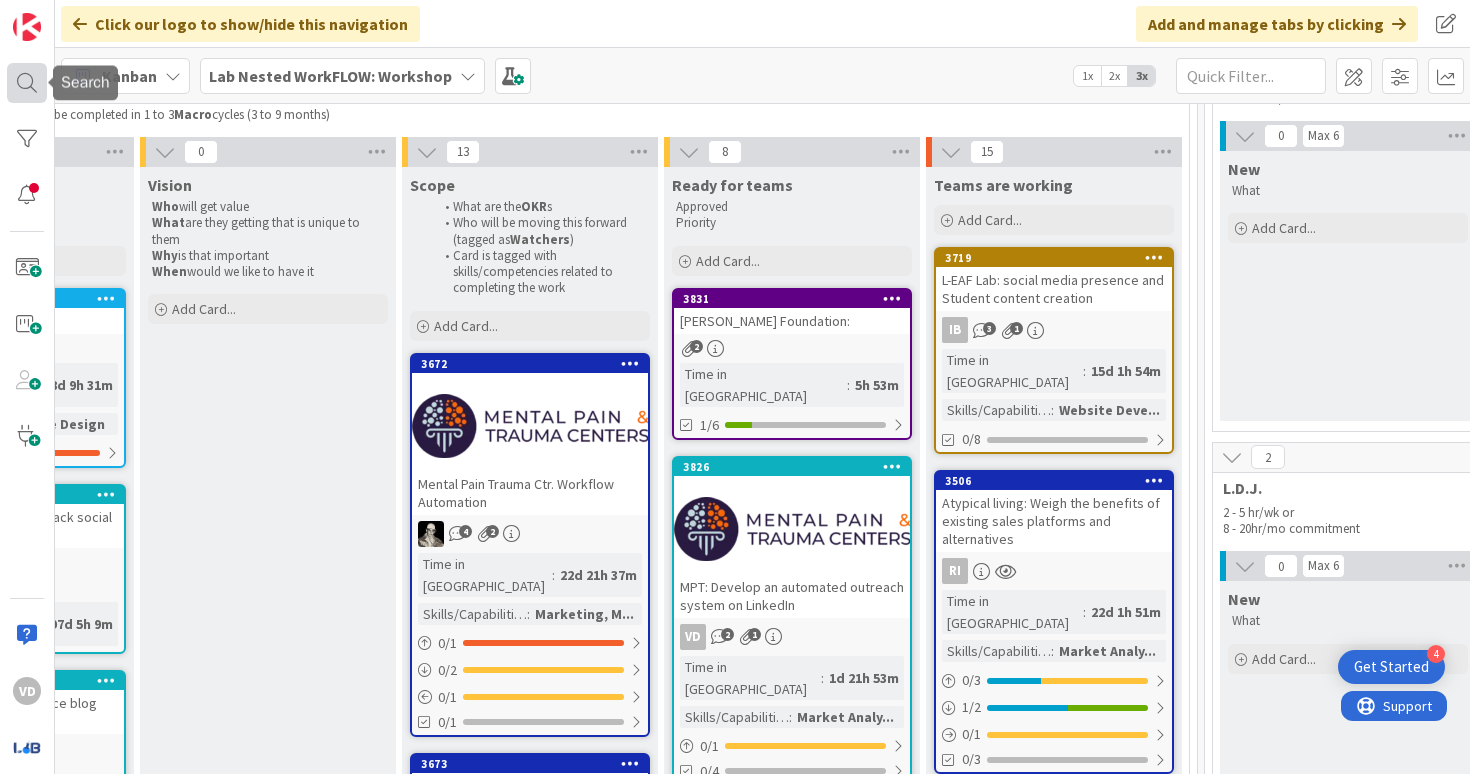 click at bounding box center (27, 83) 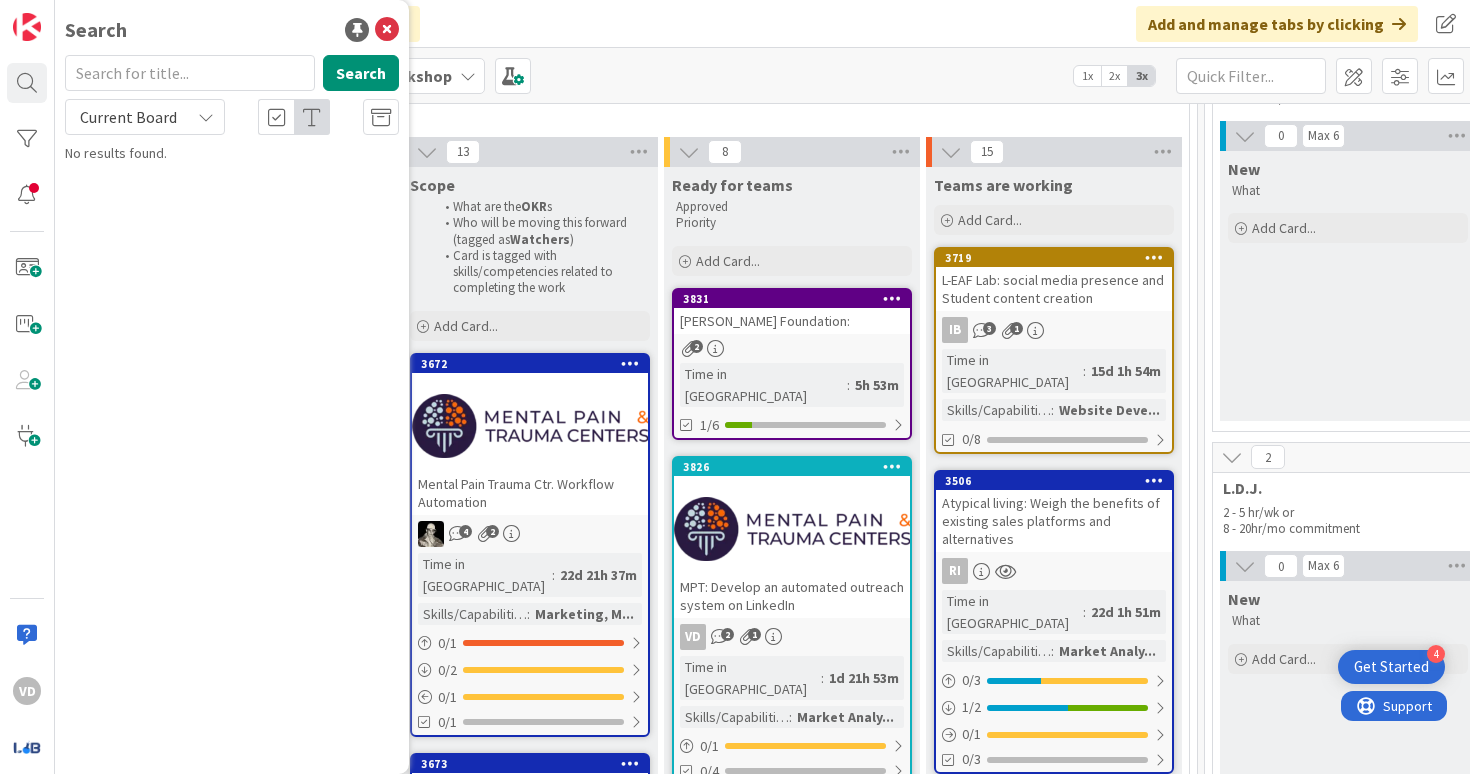 click at bounding box center (190, 73) 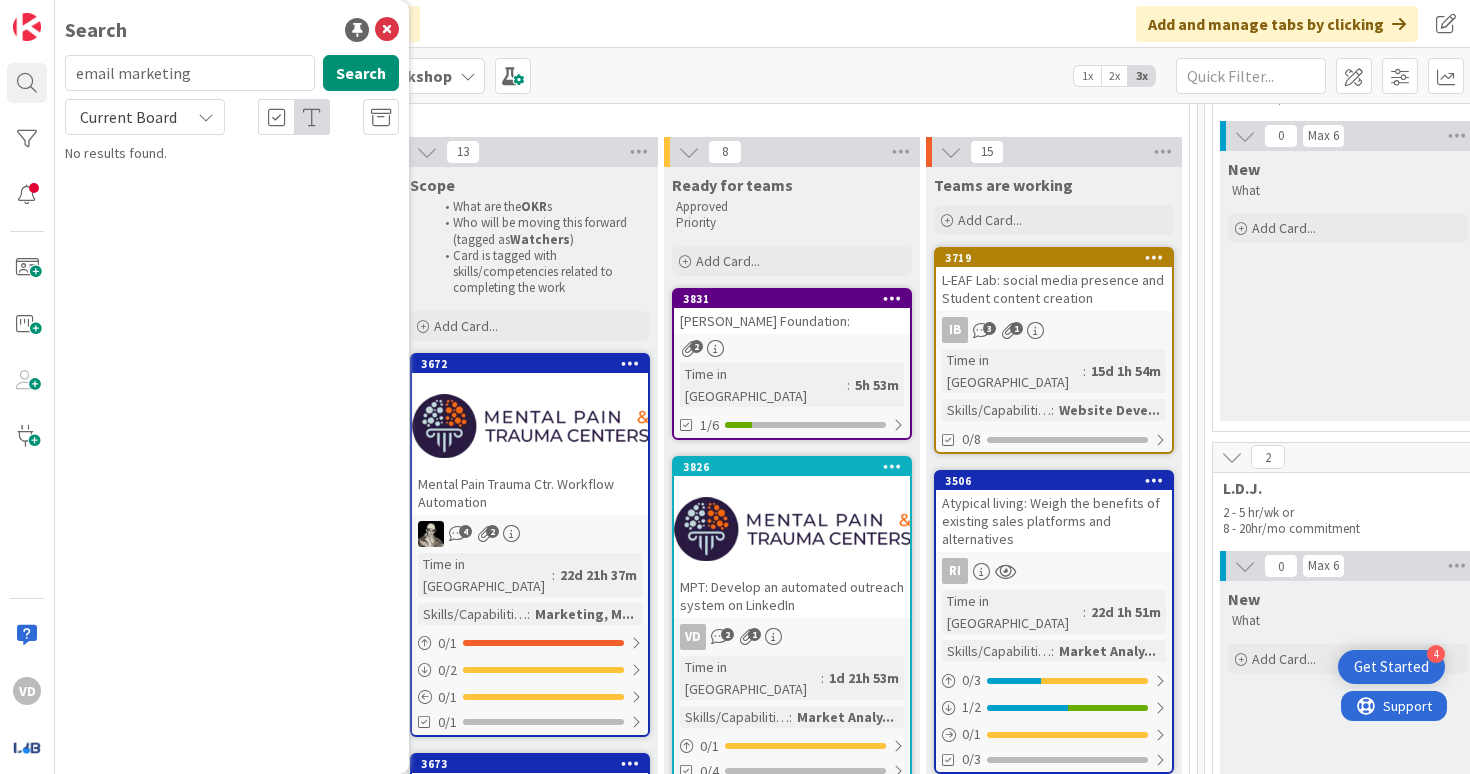 click on "email marketing" at bounding box center (190, 73) 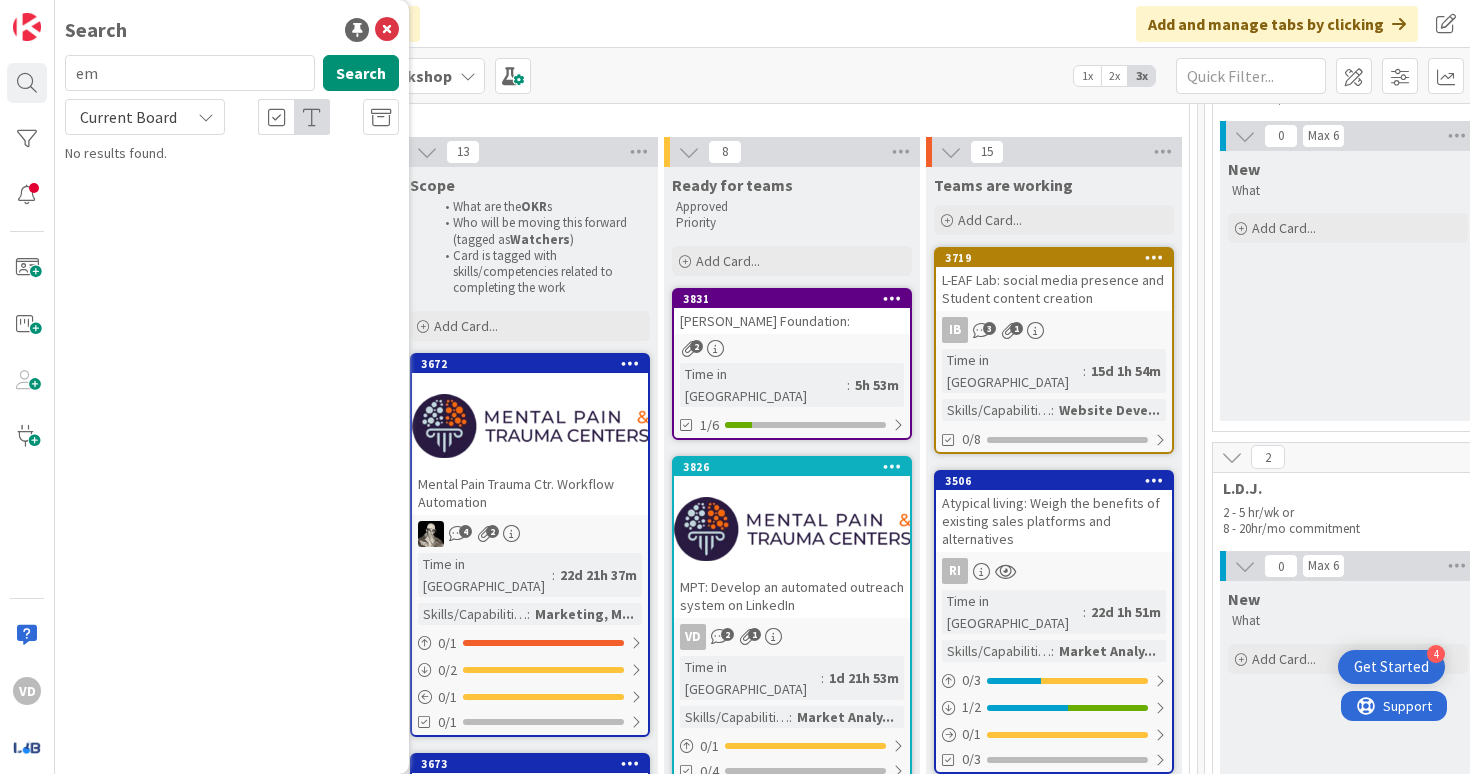 type on "e" 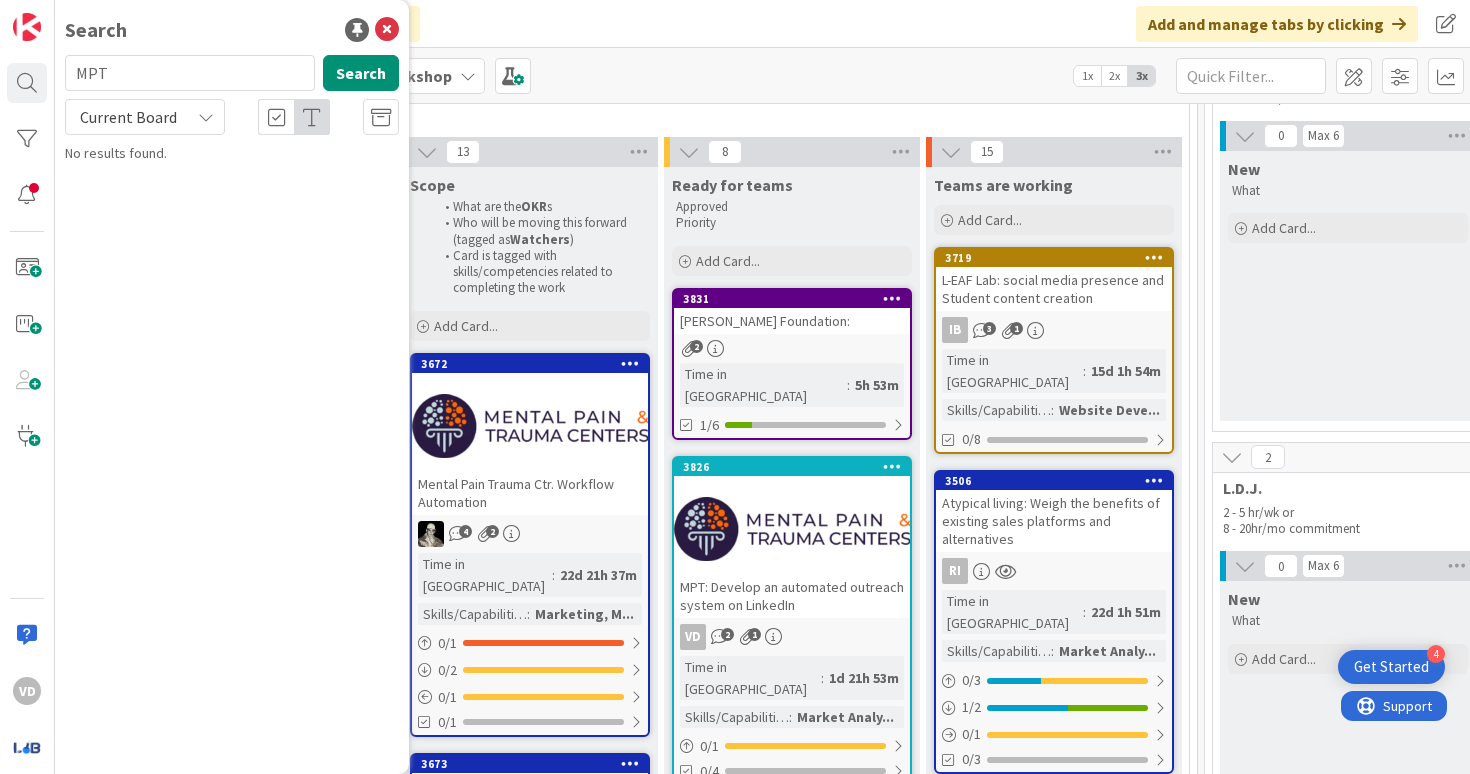 type on "MPT" 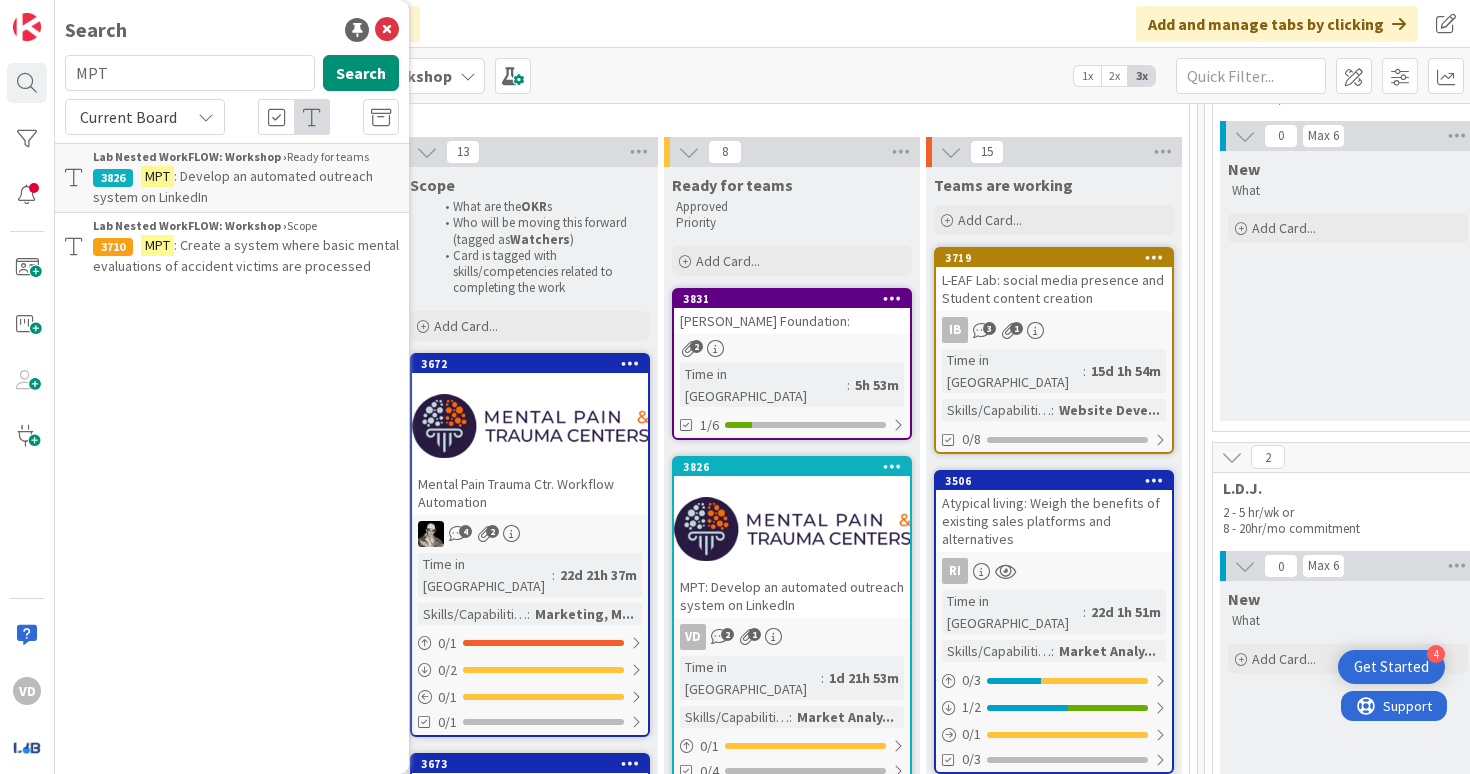 click on ": Create a system where basic mental evaluations of accident victims are processed" at bounding box center [246, 255] 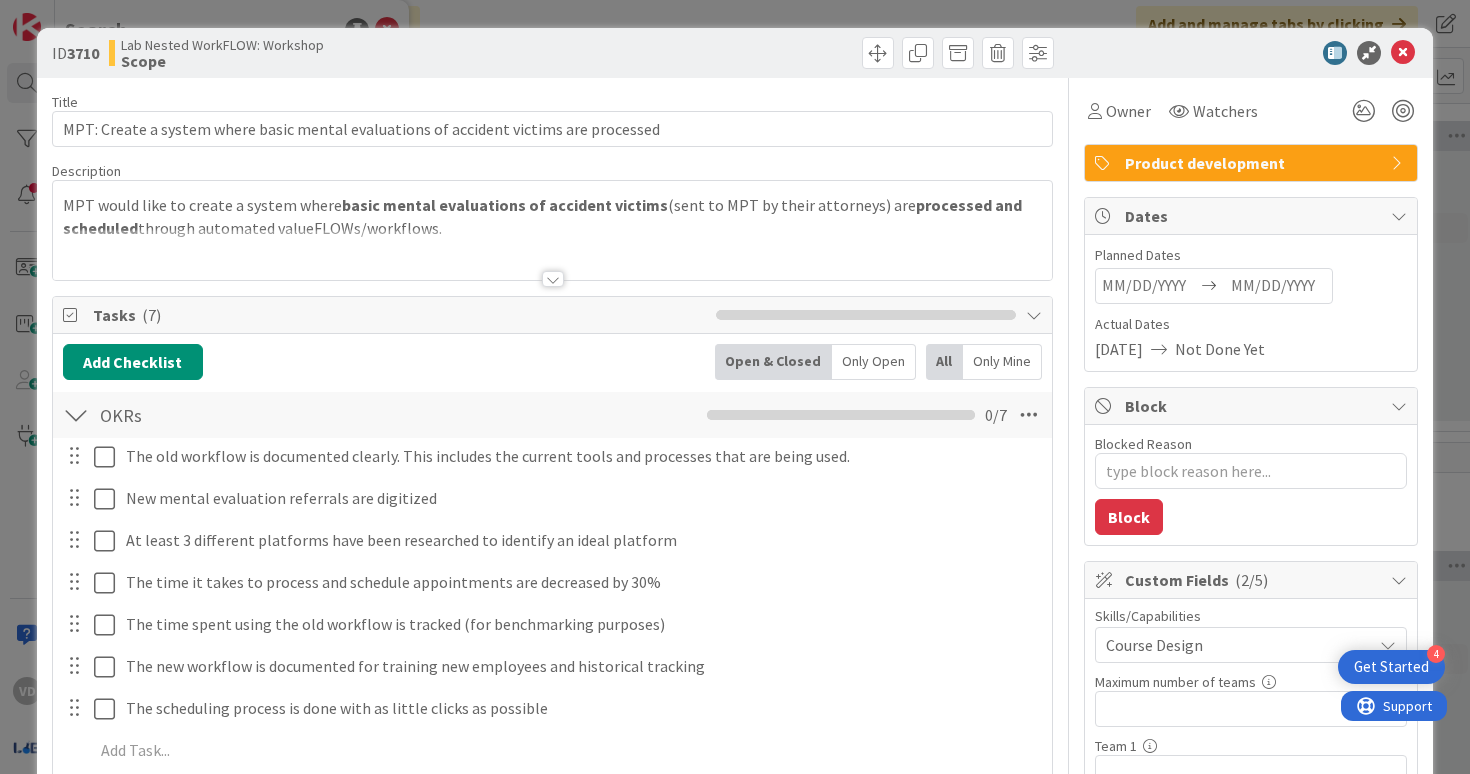 scroll, scrollTop: 0, scrollLeft: 0, axis: both 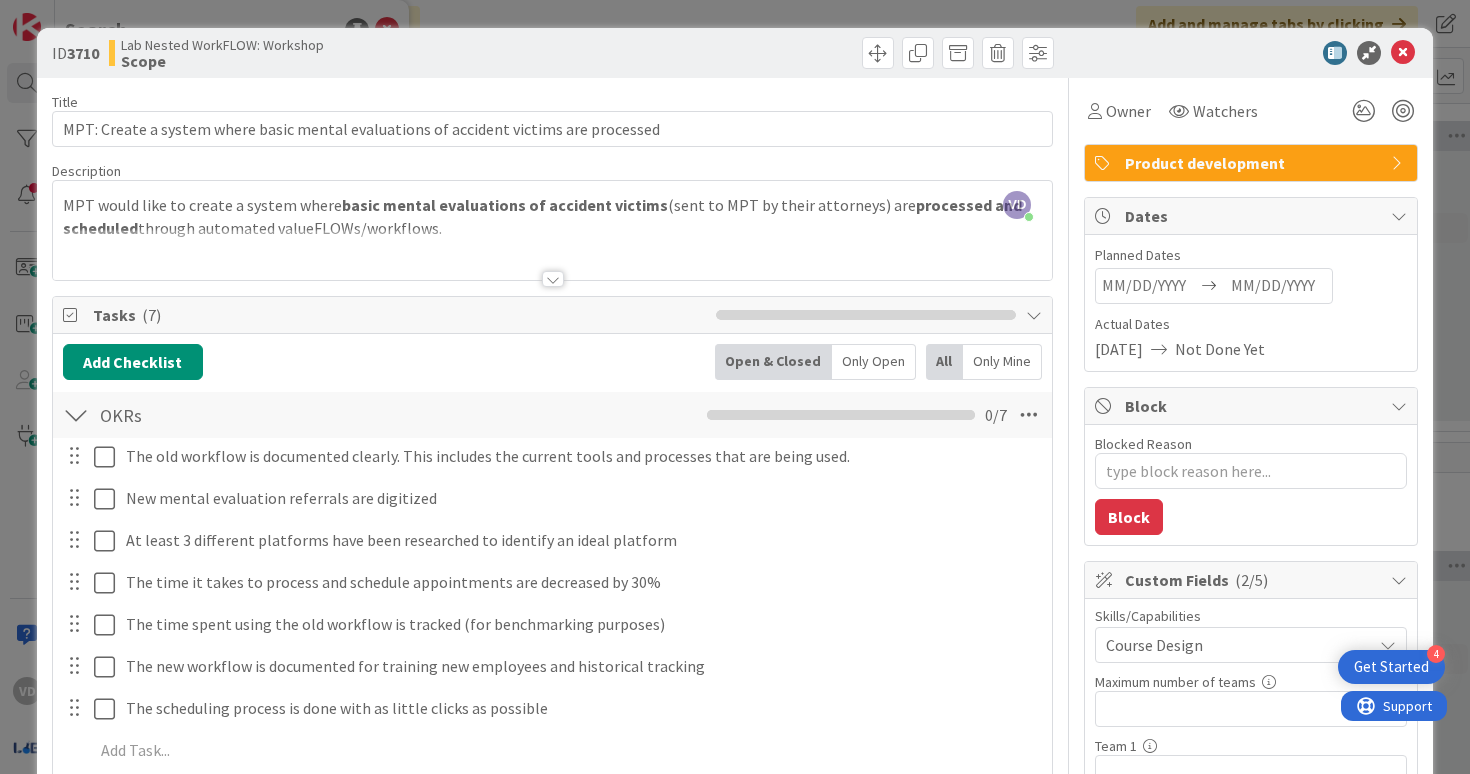 type on "x" 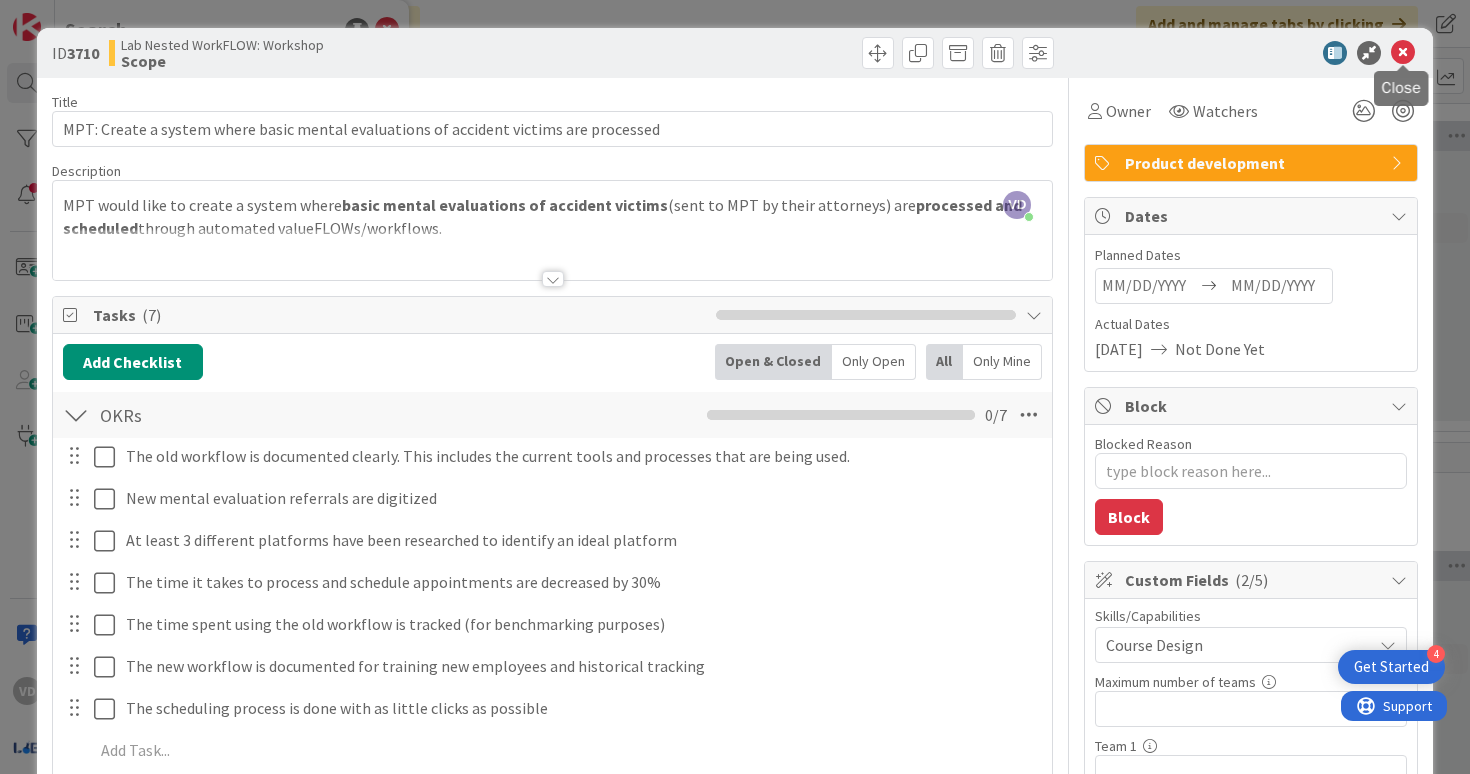 click at bounding box center [1403, 53] 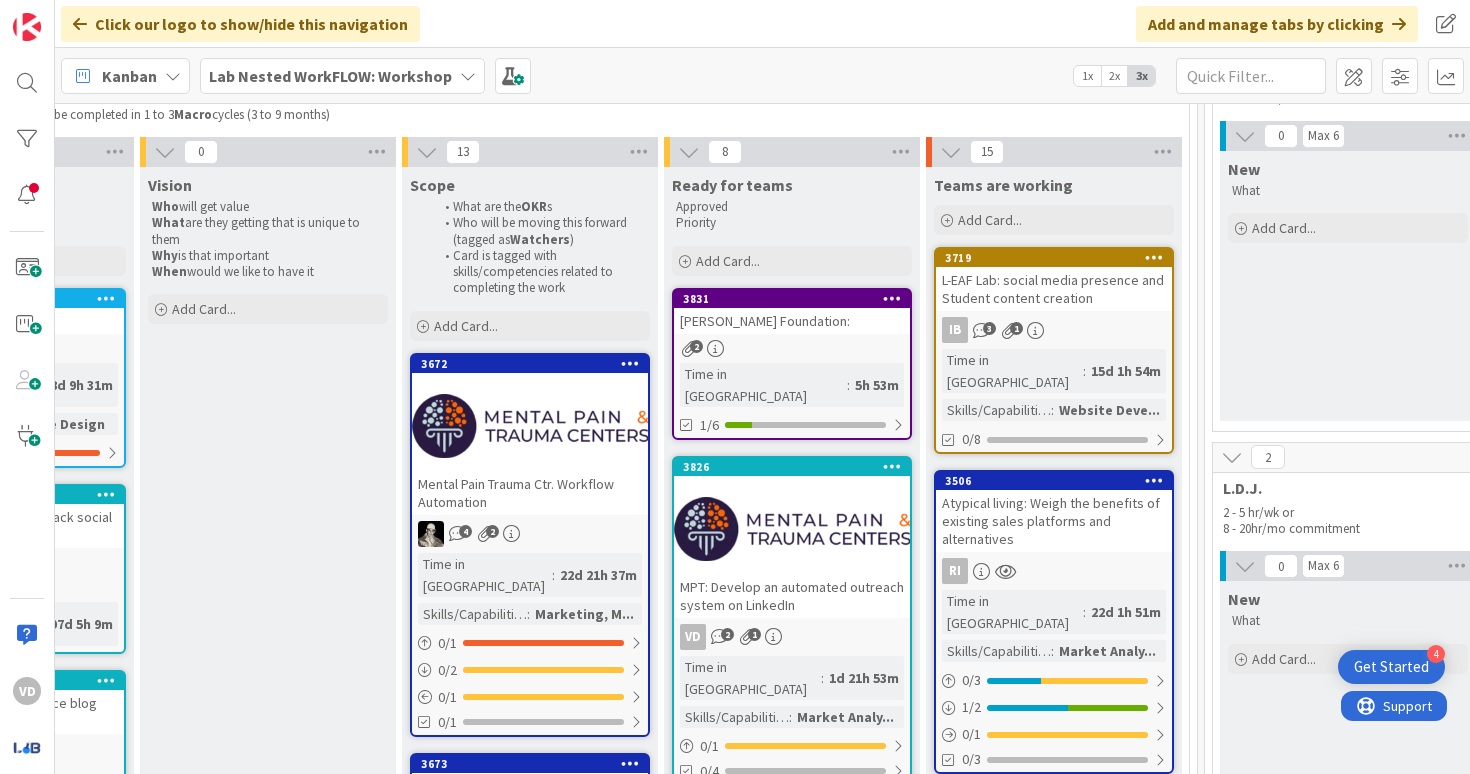 scroll, scrollTop: 0, scrollLeft: 0, axis: both 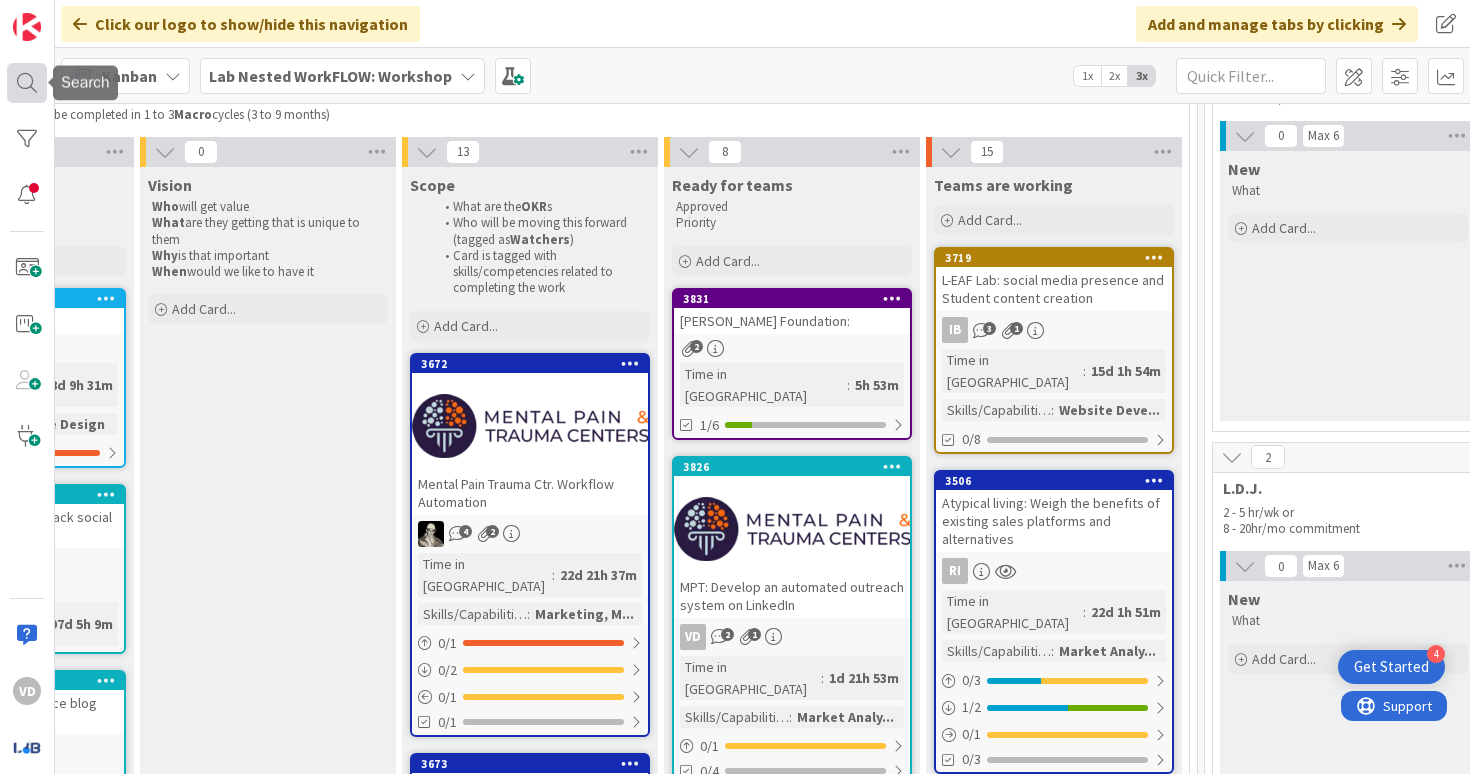 click at bounding box center [27, 83] 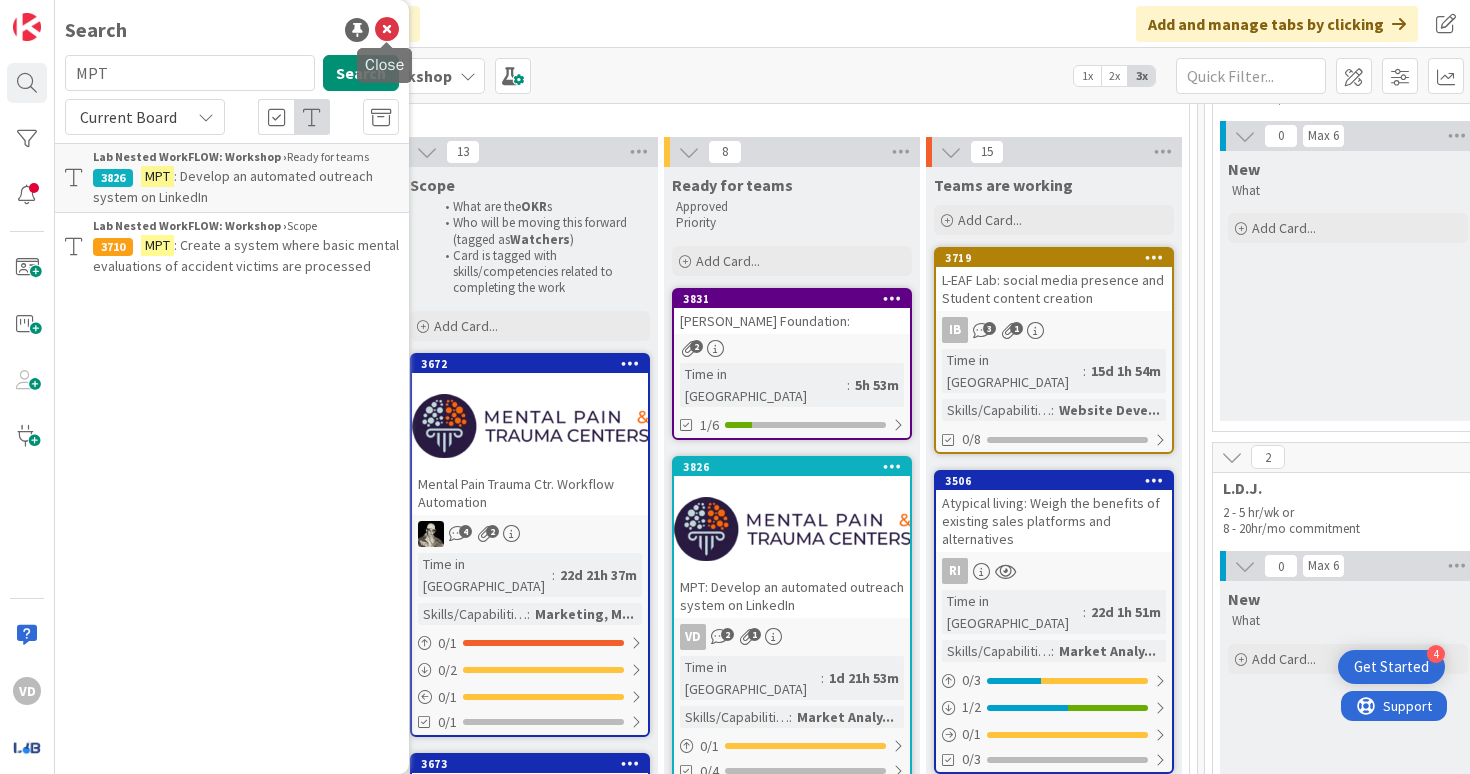 click at bounding box center [387, 30] 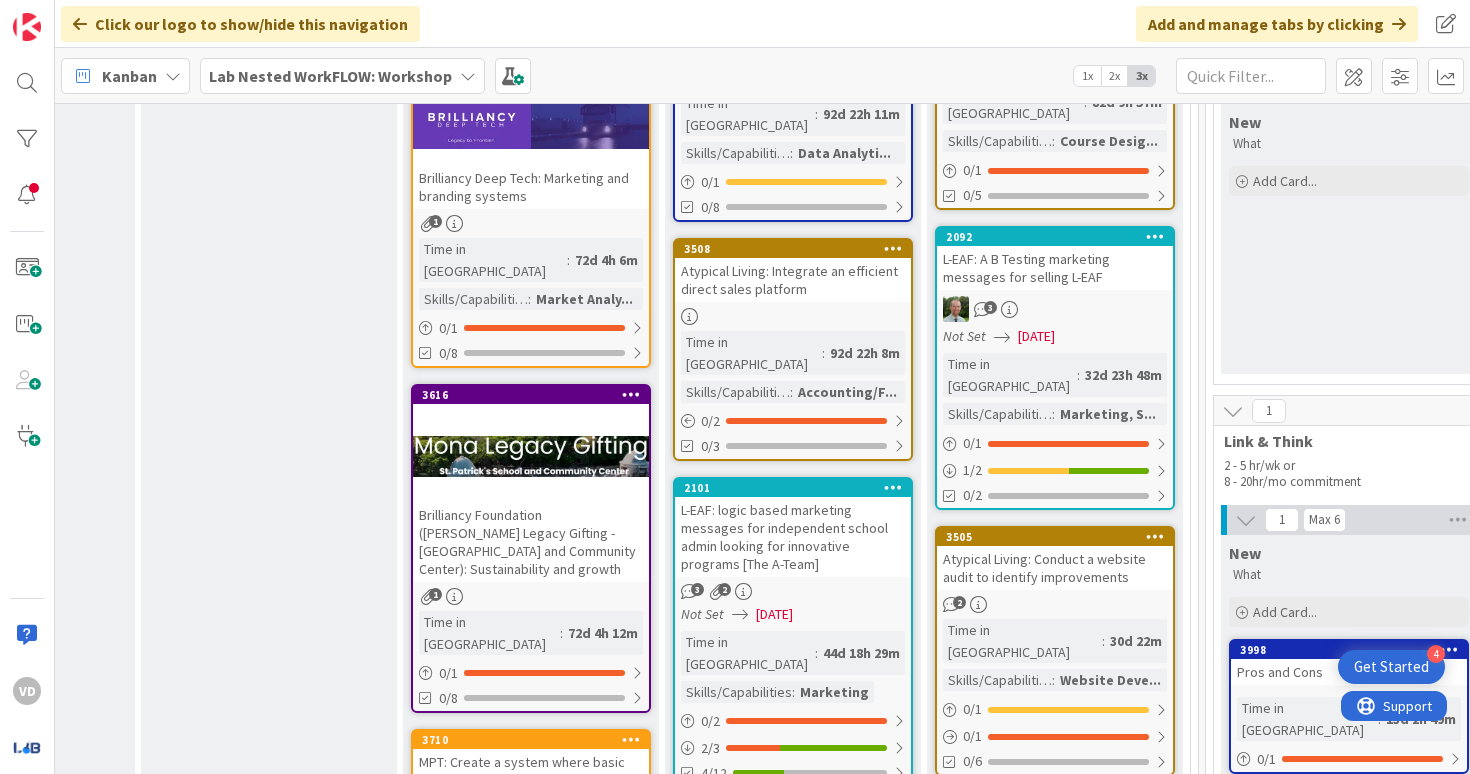 scroll, scrollTop: 1468, scrollLeft: 1621, axis: both 